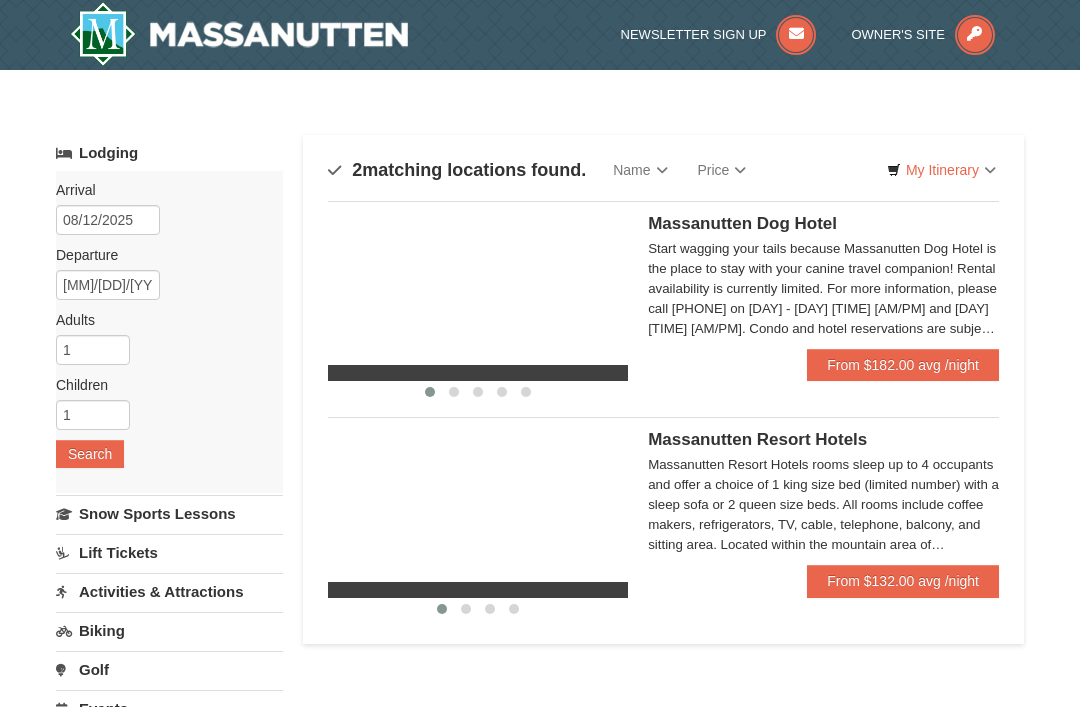 scroll, scrollTop: 0, scrollLeft: 0, axis: both 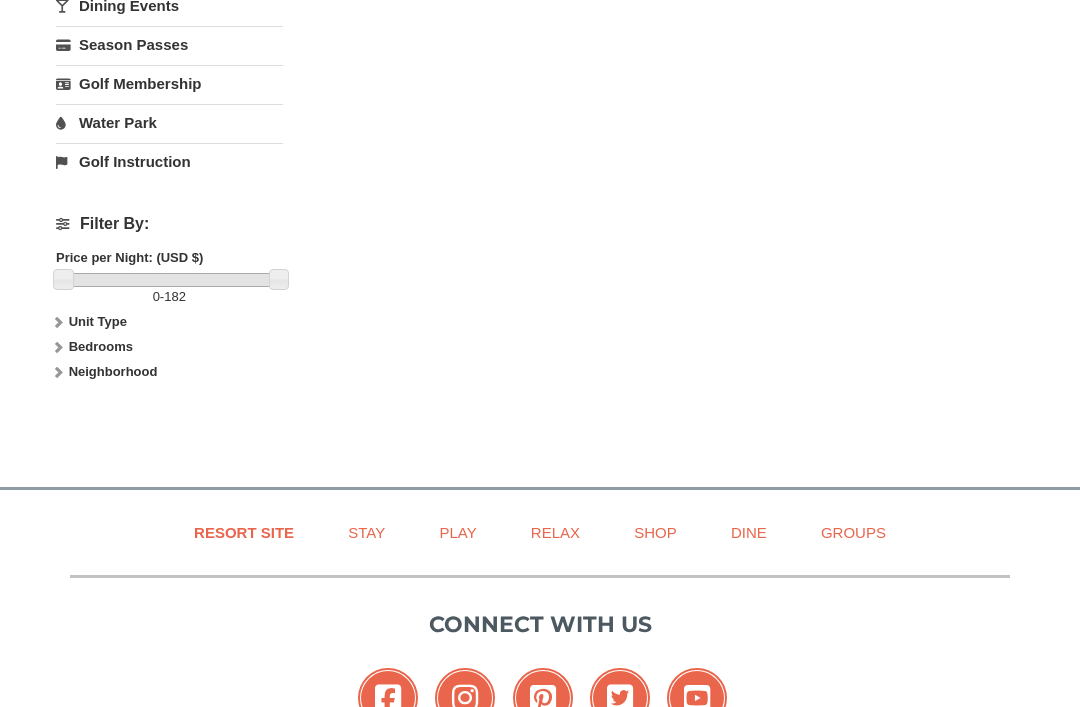 click on "Play" at bounding box center [457, 533] 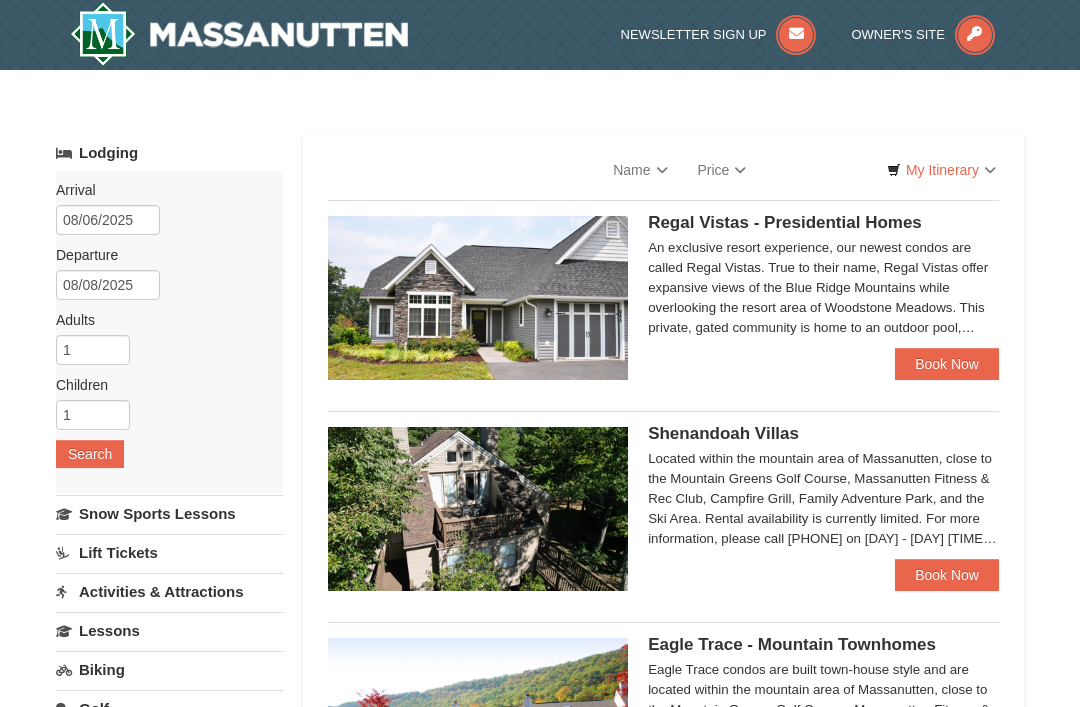 scroll, scrollTop: 0, scrollLeft: 0, axis: both 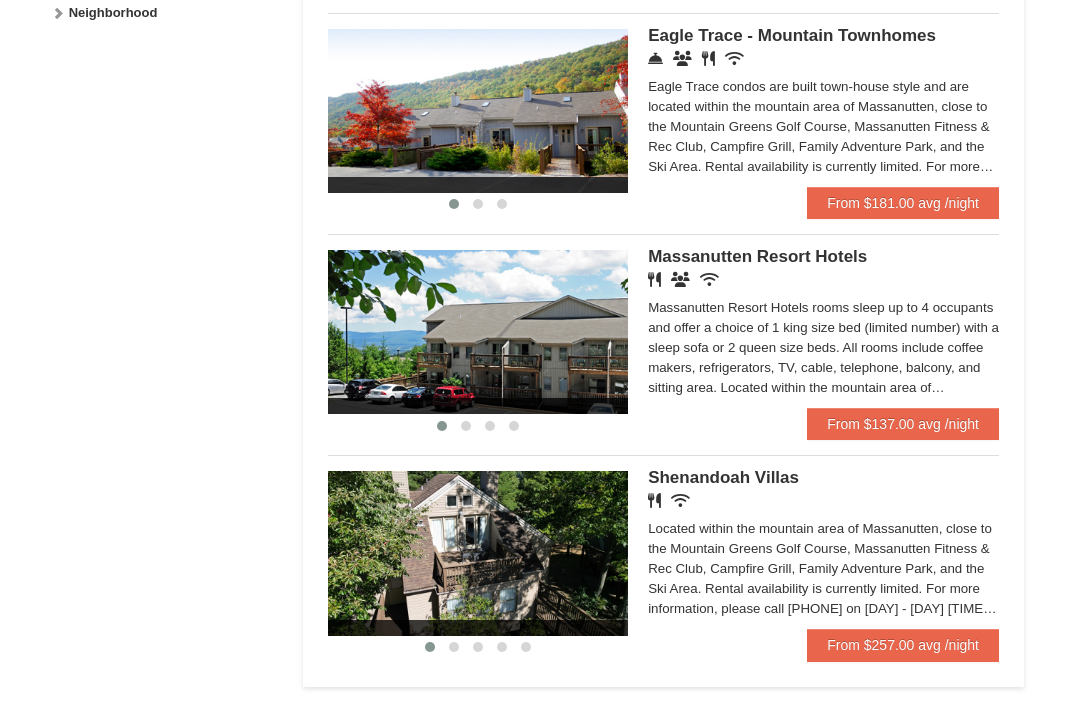 click on "From $137.00 avg /night" at bounding box center (903, 424) 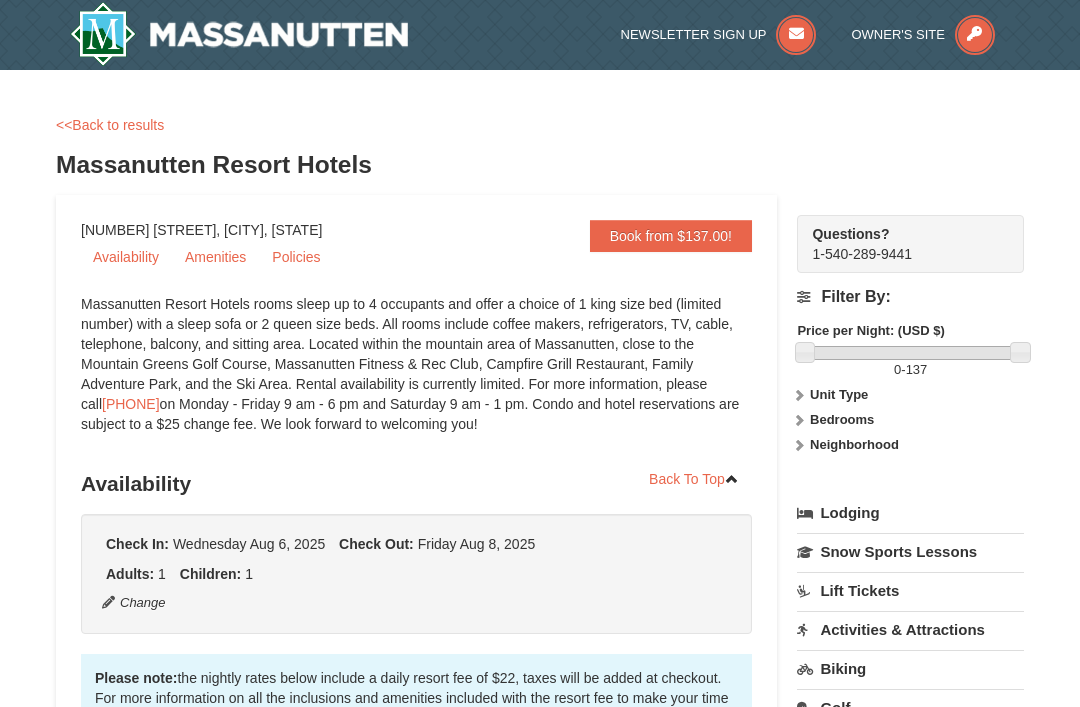 scroll, scrollTop: 0, scrollLeft: 0, axis: both 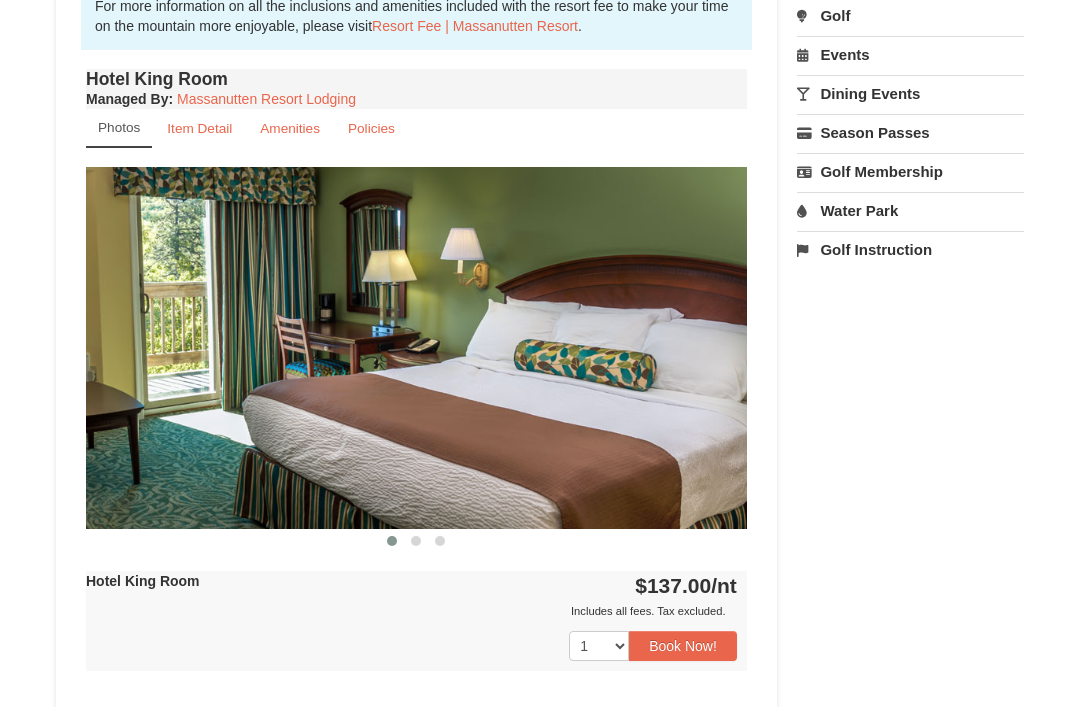 click on "Water Park" at bounding box center [910, 210] 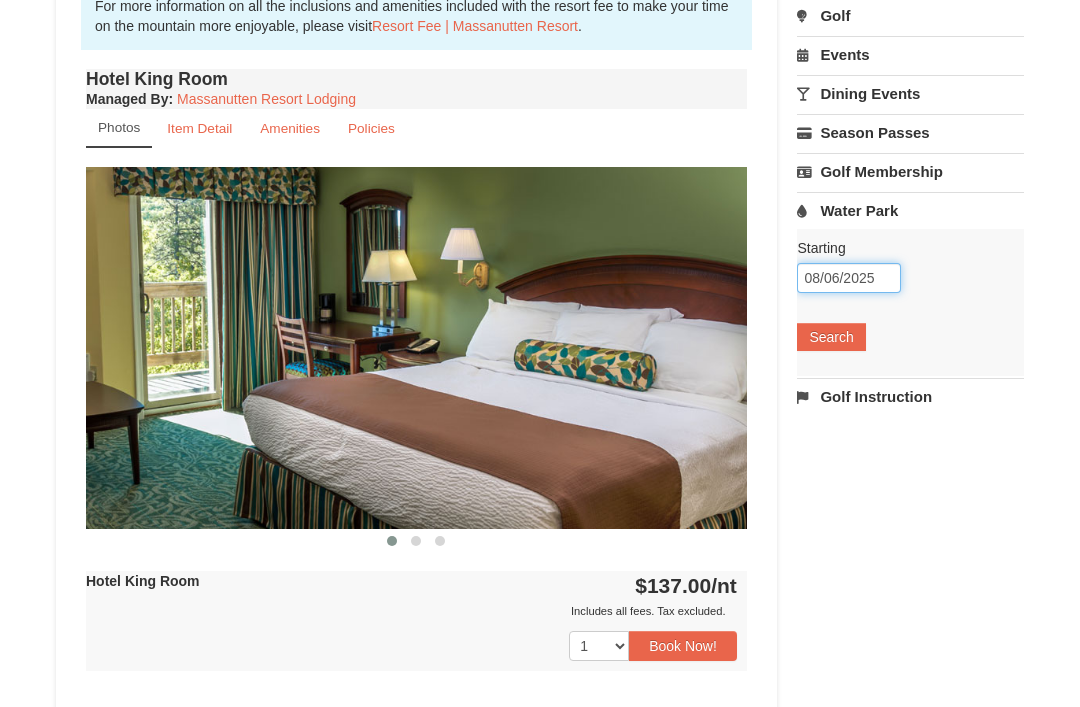 click on "08/06/2025" at bounding box center (849, 278) 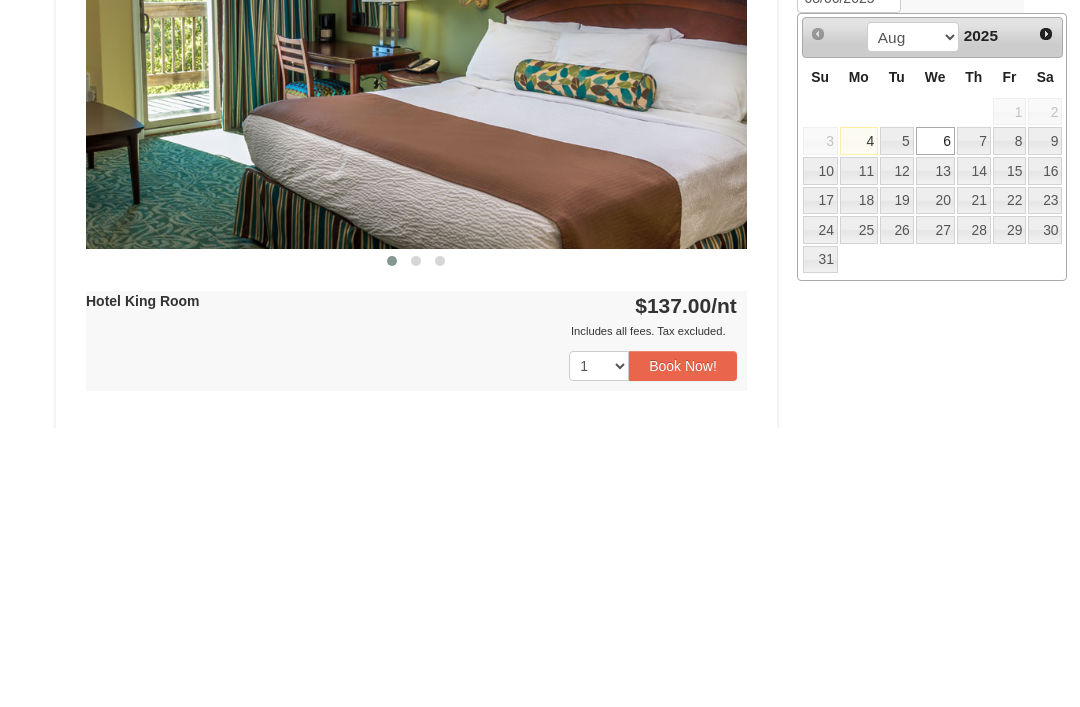 click on "13" at bounding box center (935, 451) 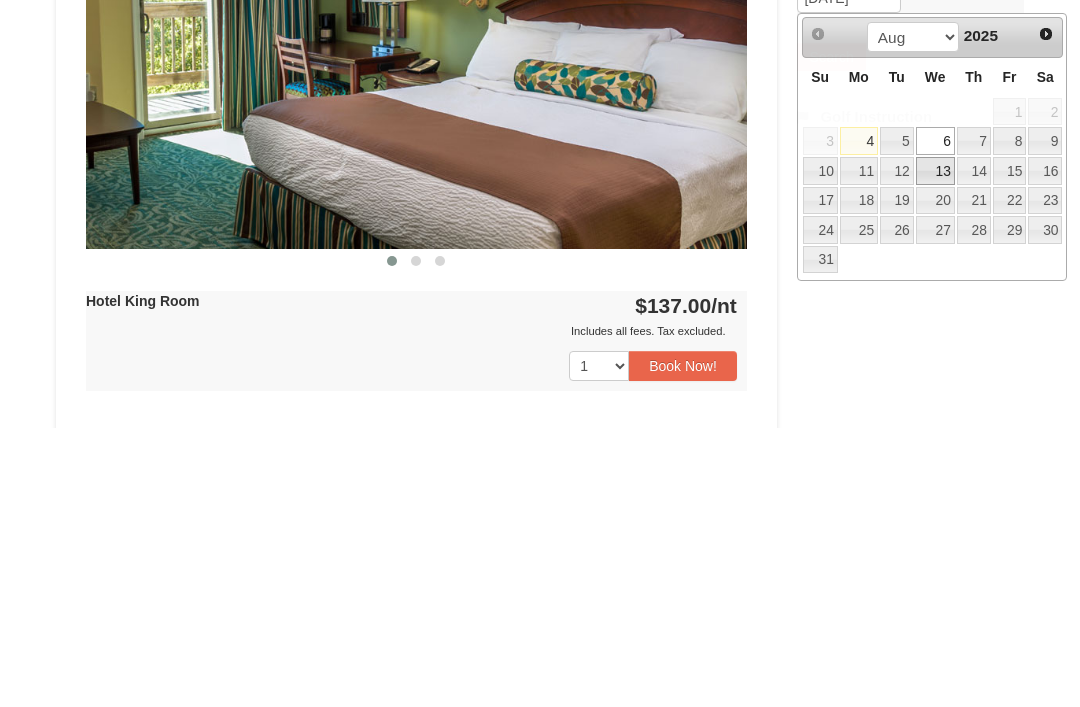 scroll, scrollTop: 972, scrollLeft: 0, axis: vertical 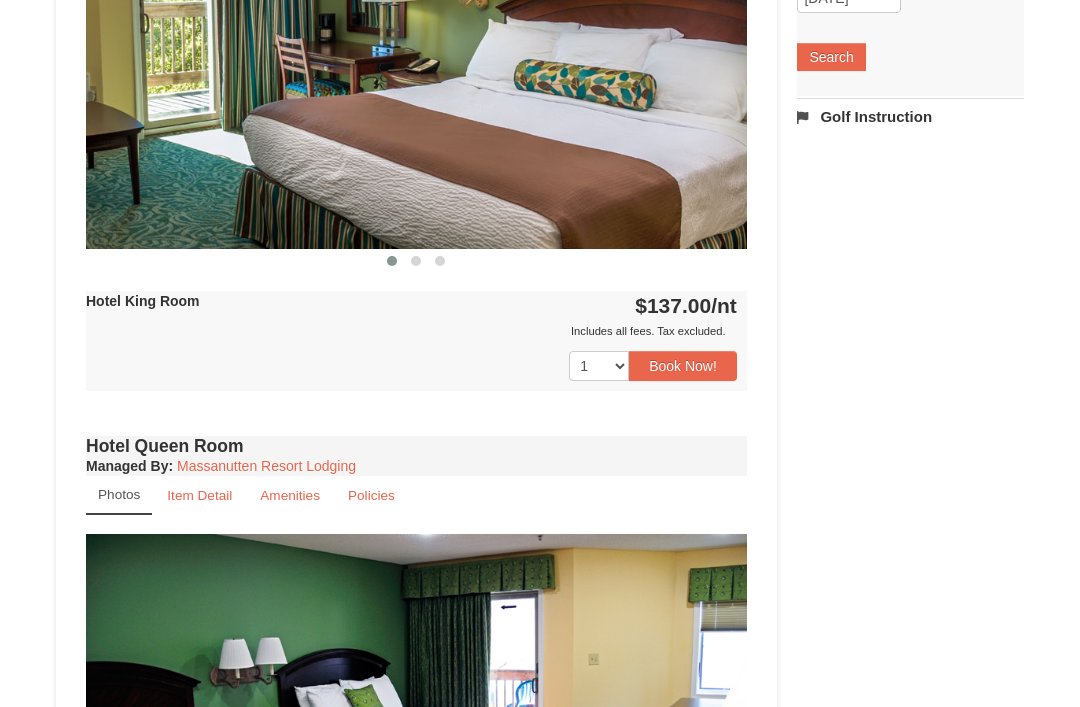 click on "Book Now!" at bounding box center (683, 366) 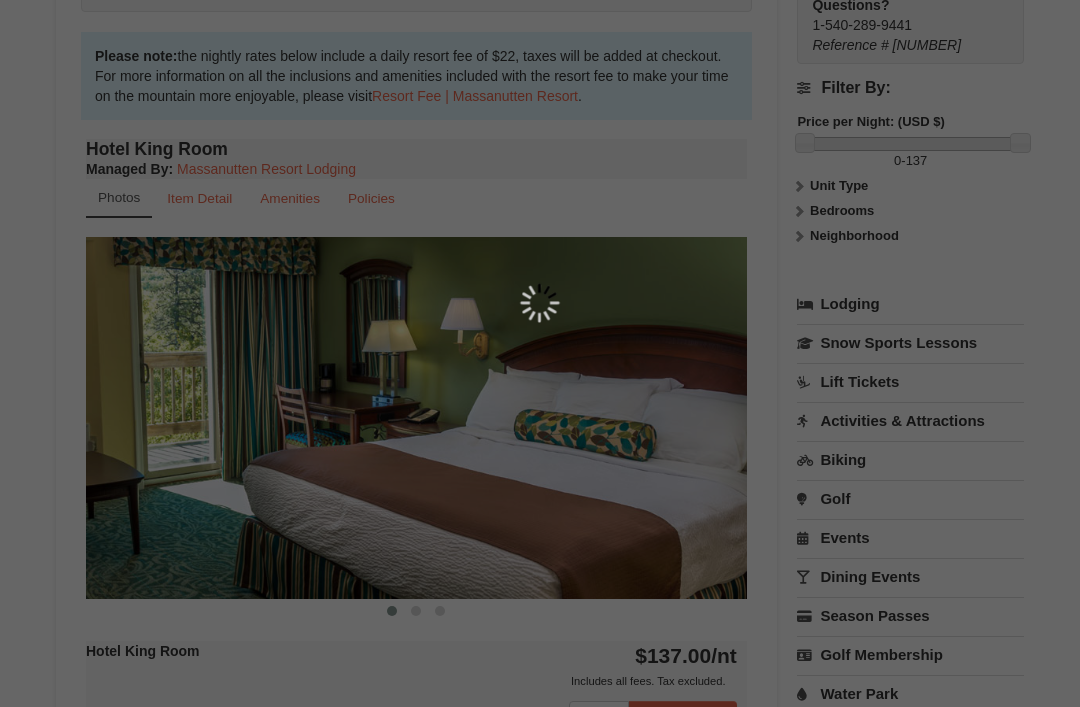 scroll, scrollTop: 195, scrollLeft: 0, axis: vertical 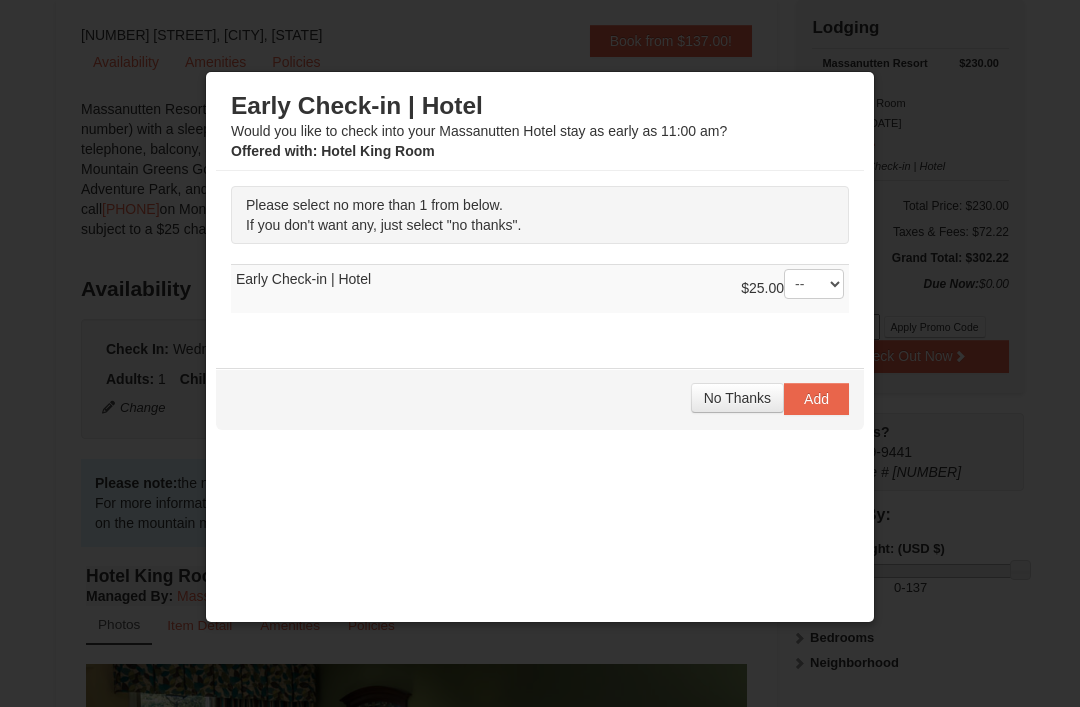 click on "Add" at bounding box center [816, 399] 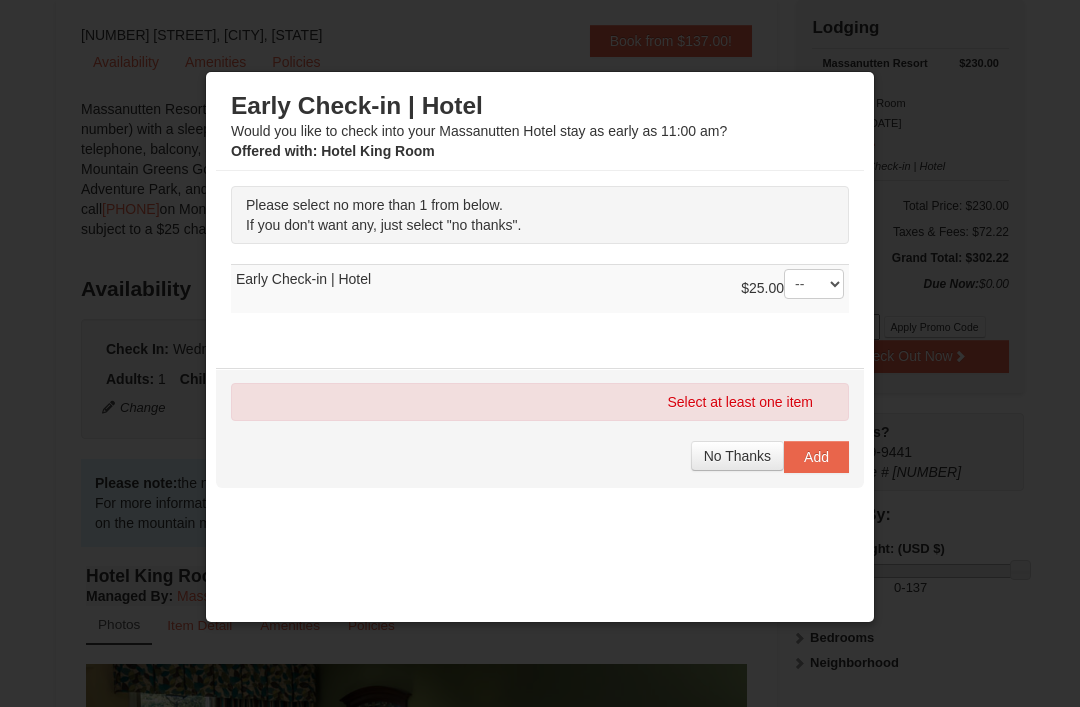 click on "No Thanks" at bounding box center [737, 456] 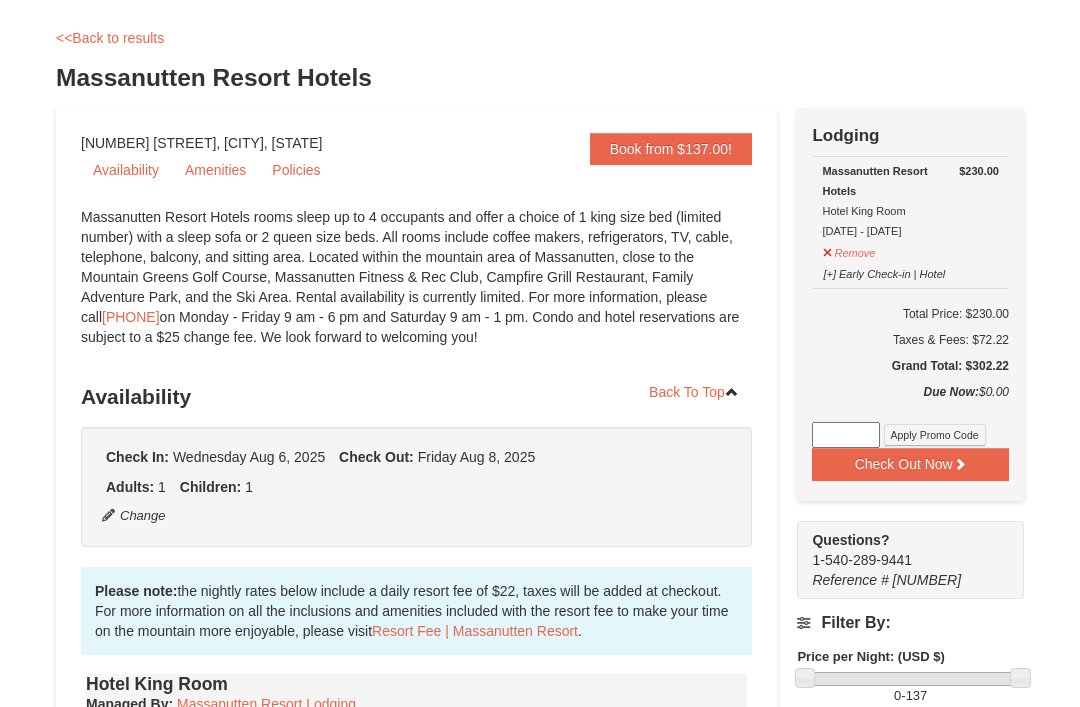 scroll, scrollTop: 54, scrollLeft: 0, axis: vertical 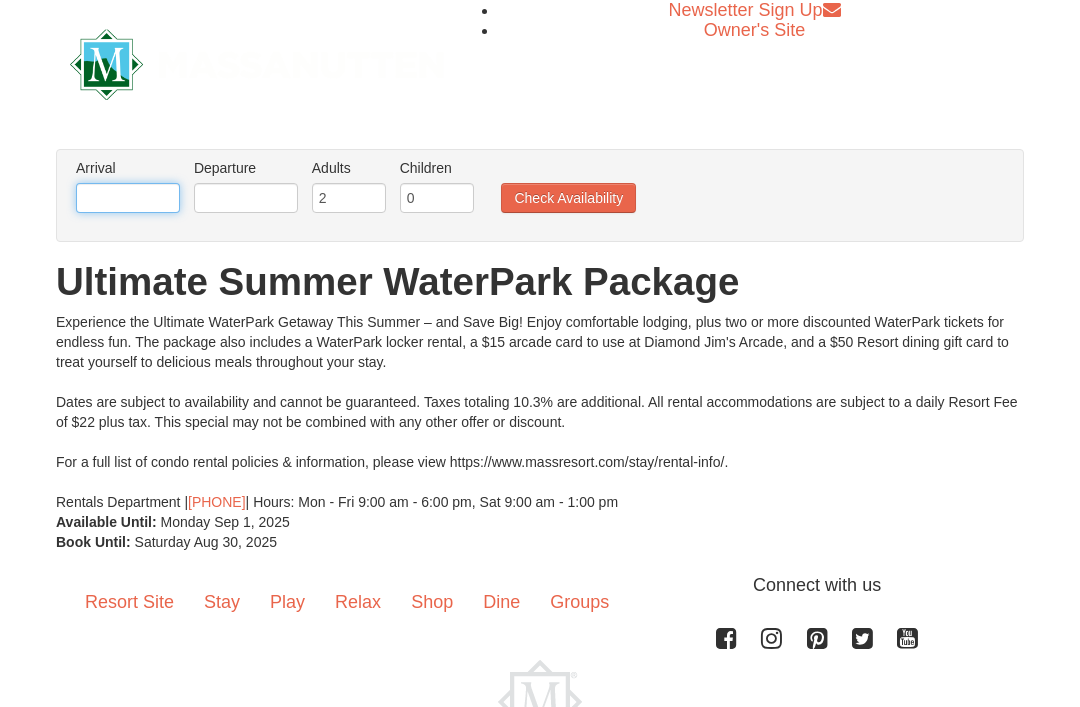 click at bounding box center [128, 198] 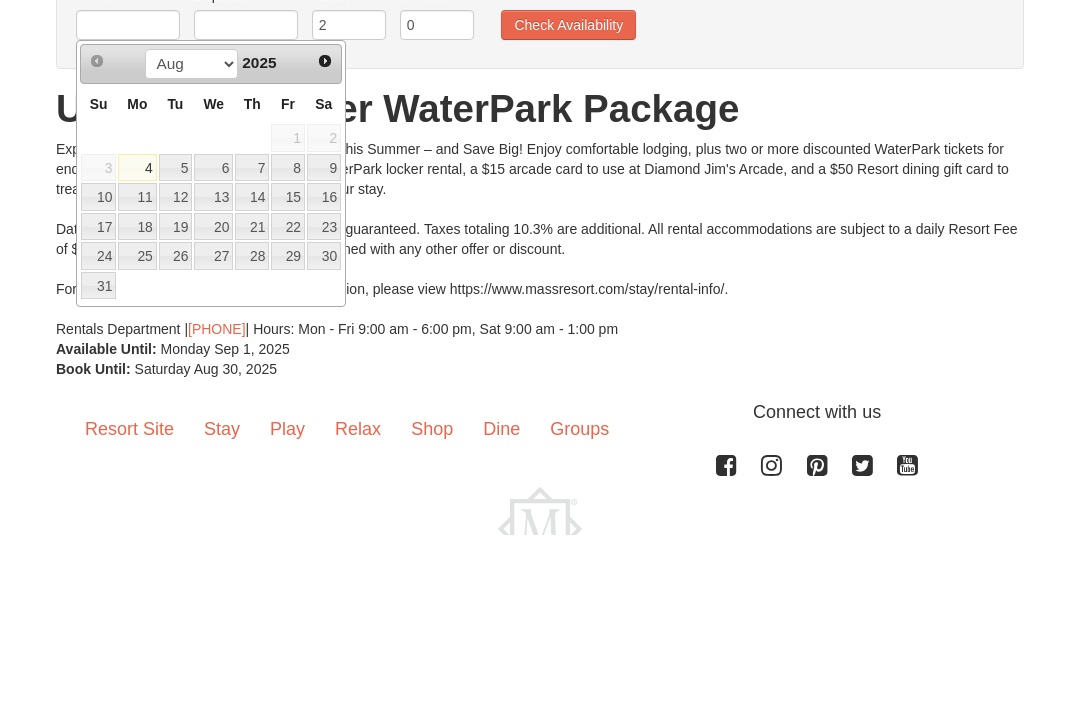 click on "12" at bounding box center (176, 370) 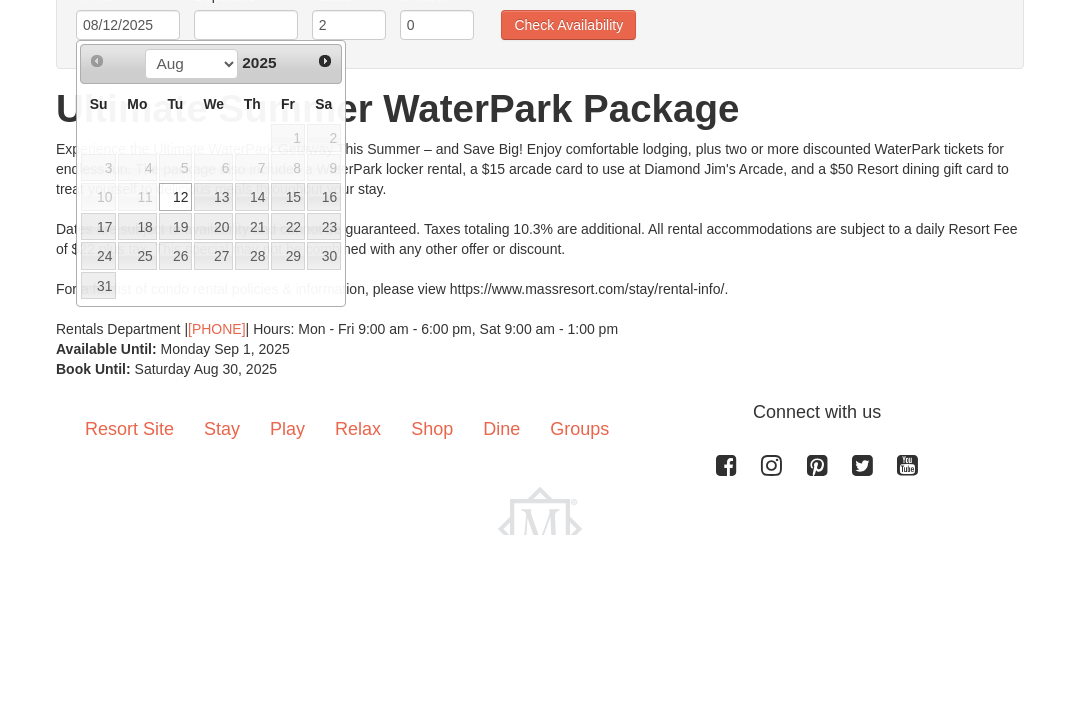 scroll, scrollTop: 108, scrollLeft: 0, axis: vertical 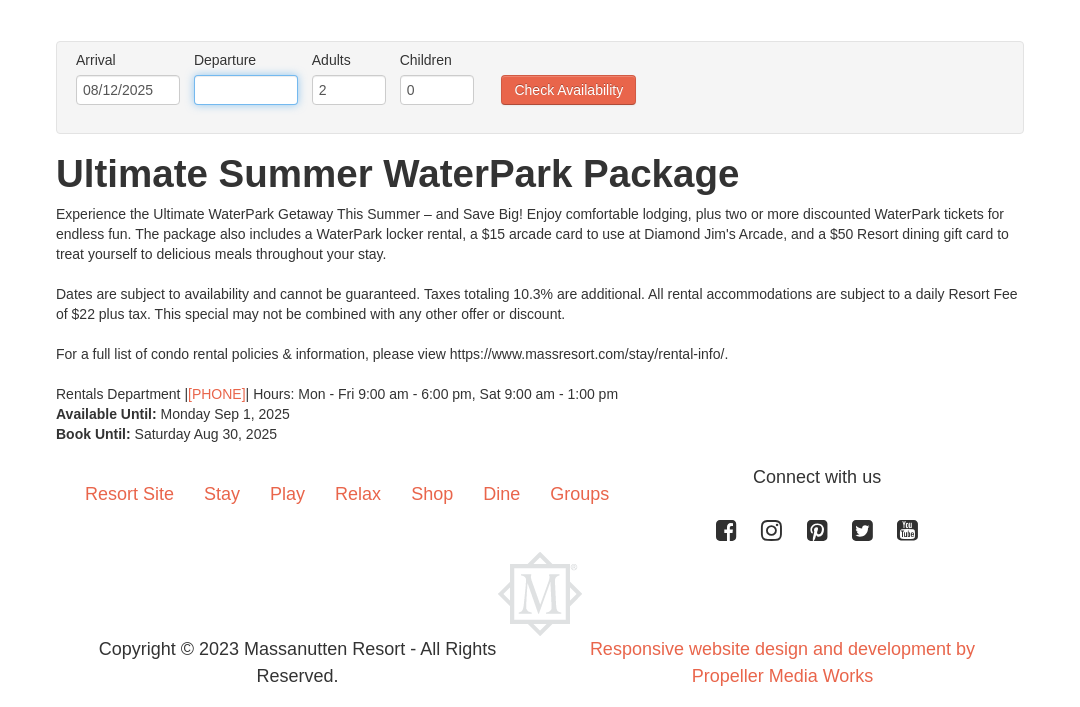 click at bounding box center [246, 90] 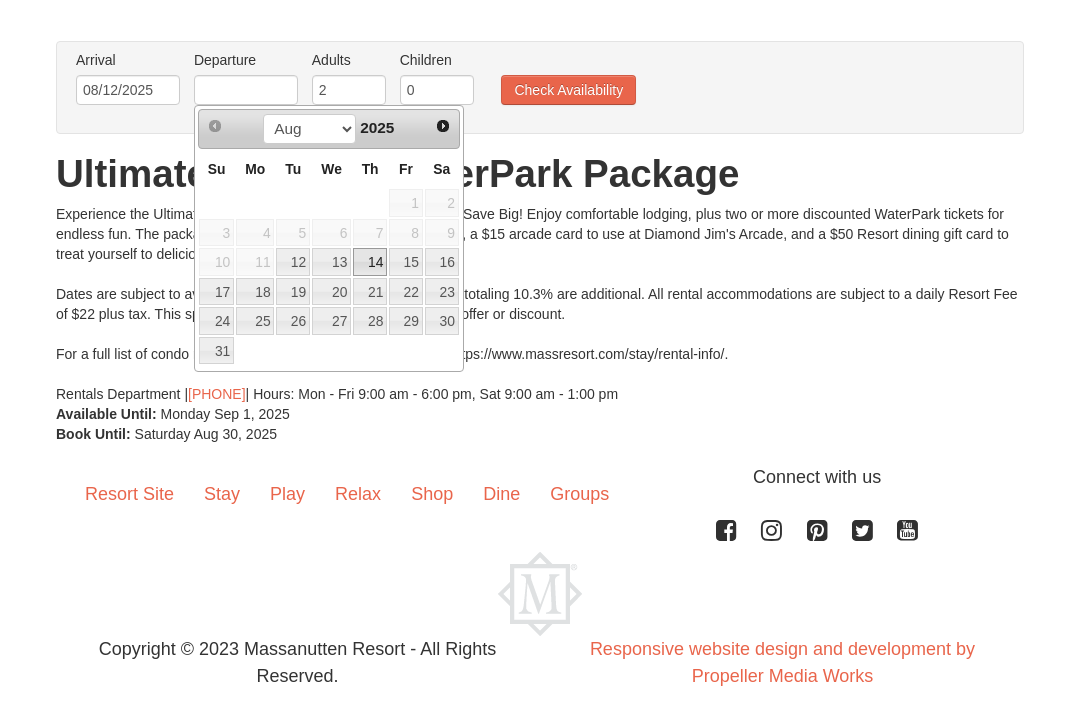 click on "14" at bounding box center (370, 262) 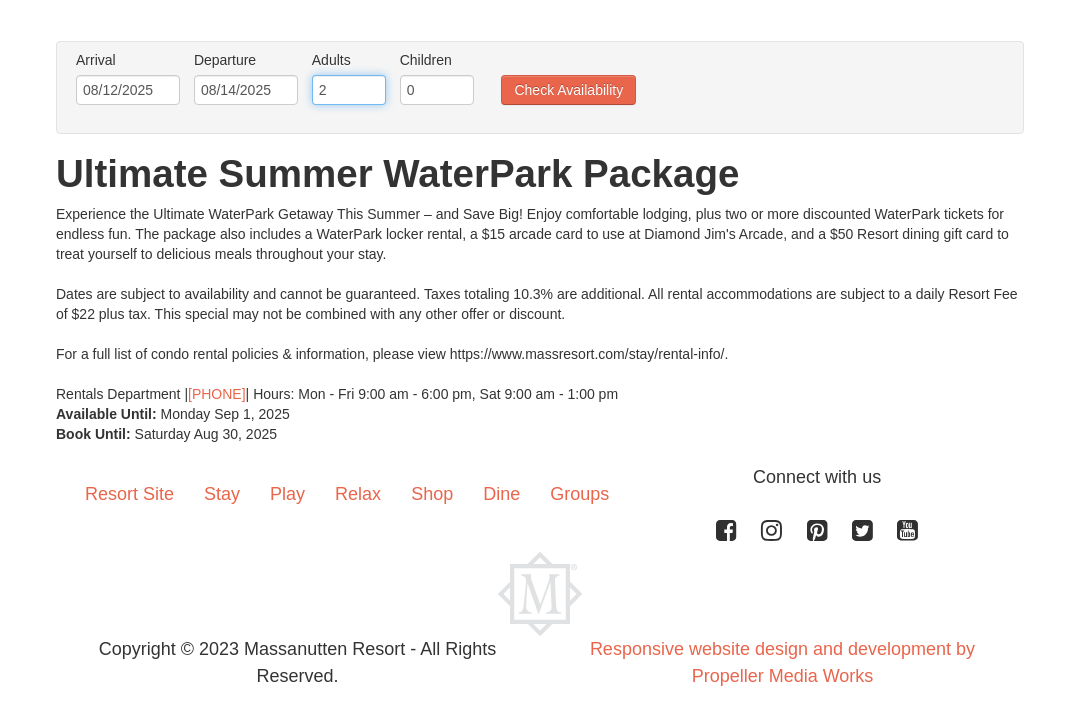 click on "2" at bounding box center (349, 90) 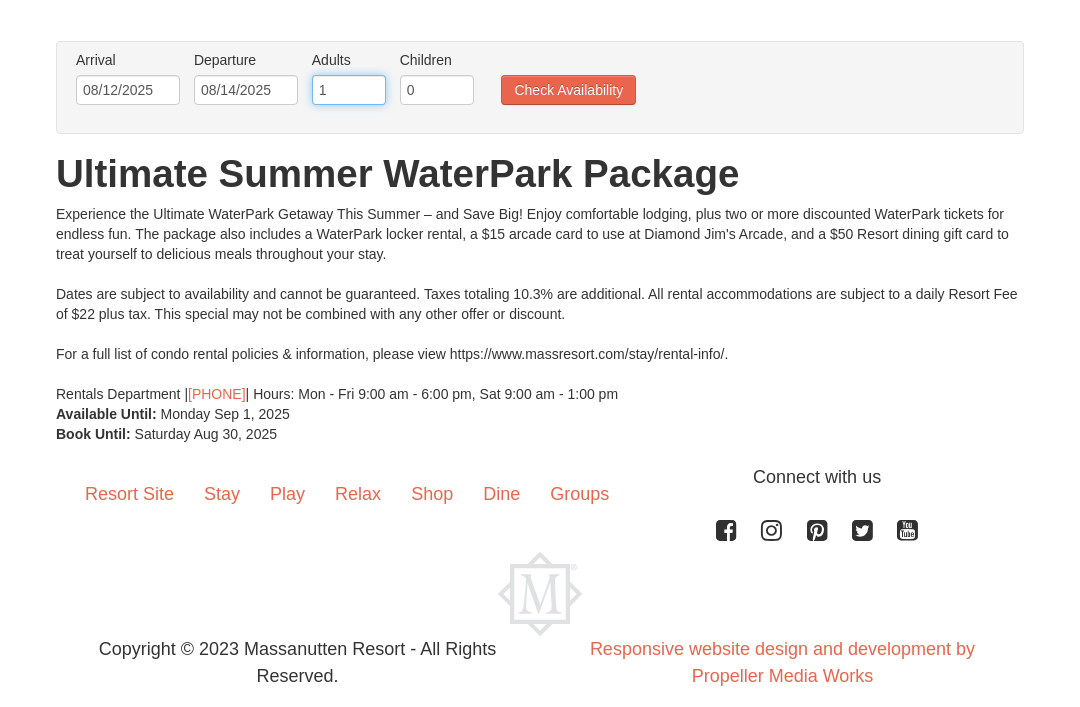 type on "1" 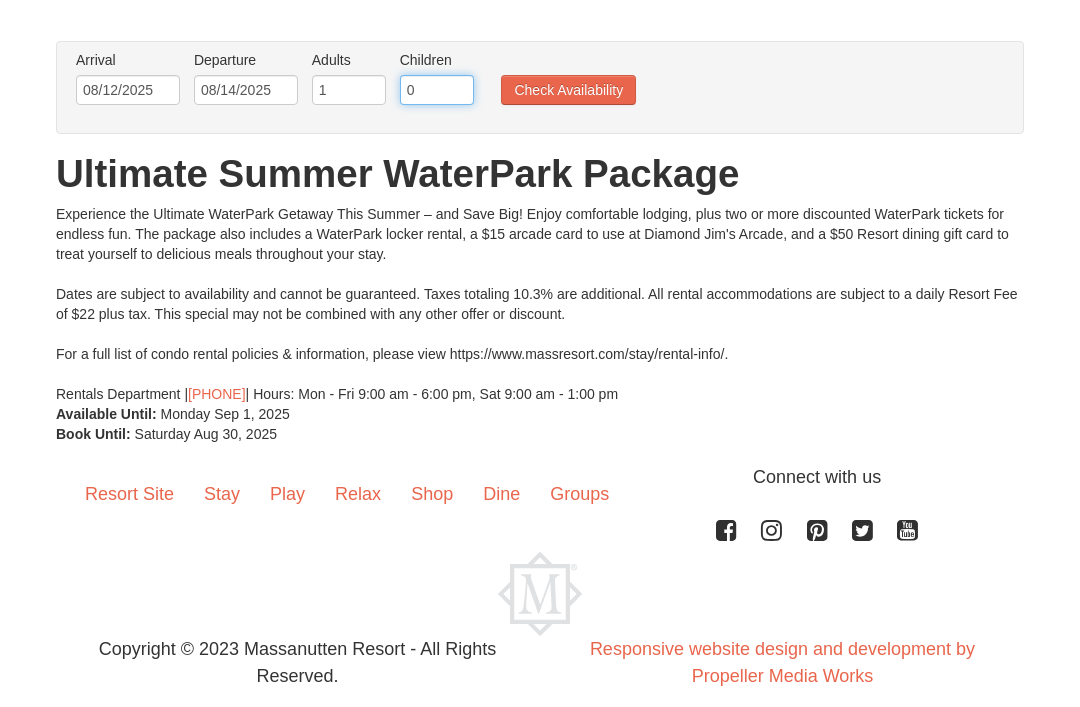 click on "0" at bounding box center [437, 90] 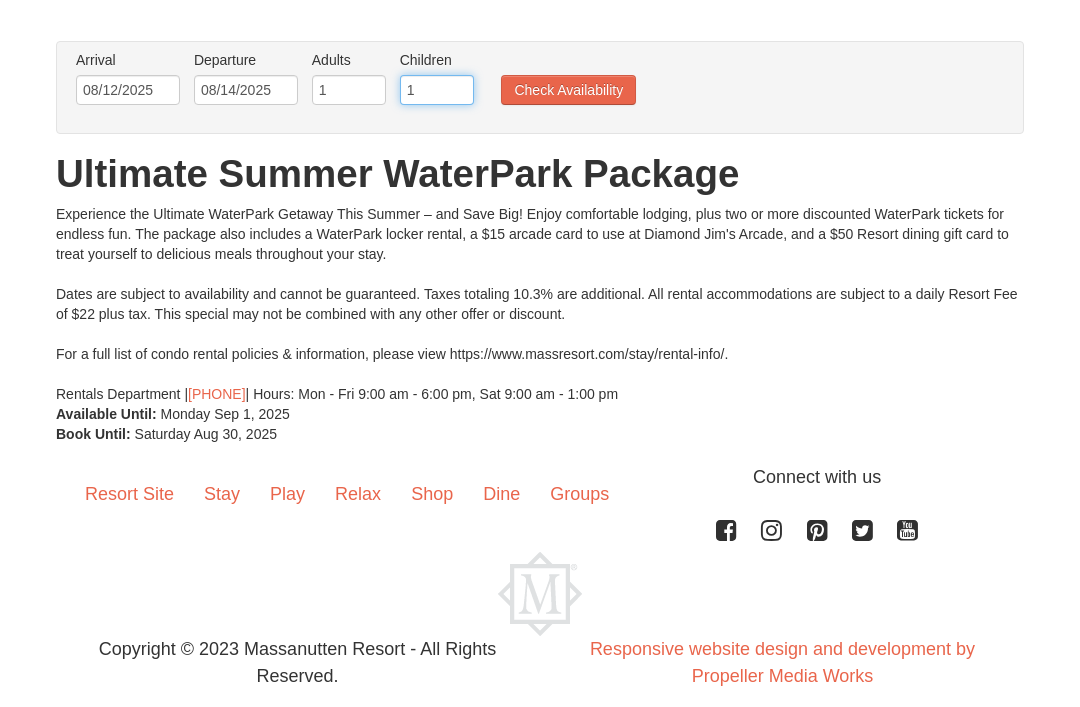 type on "1" 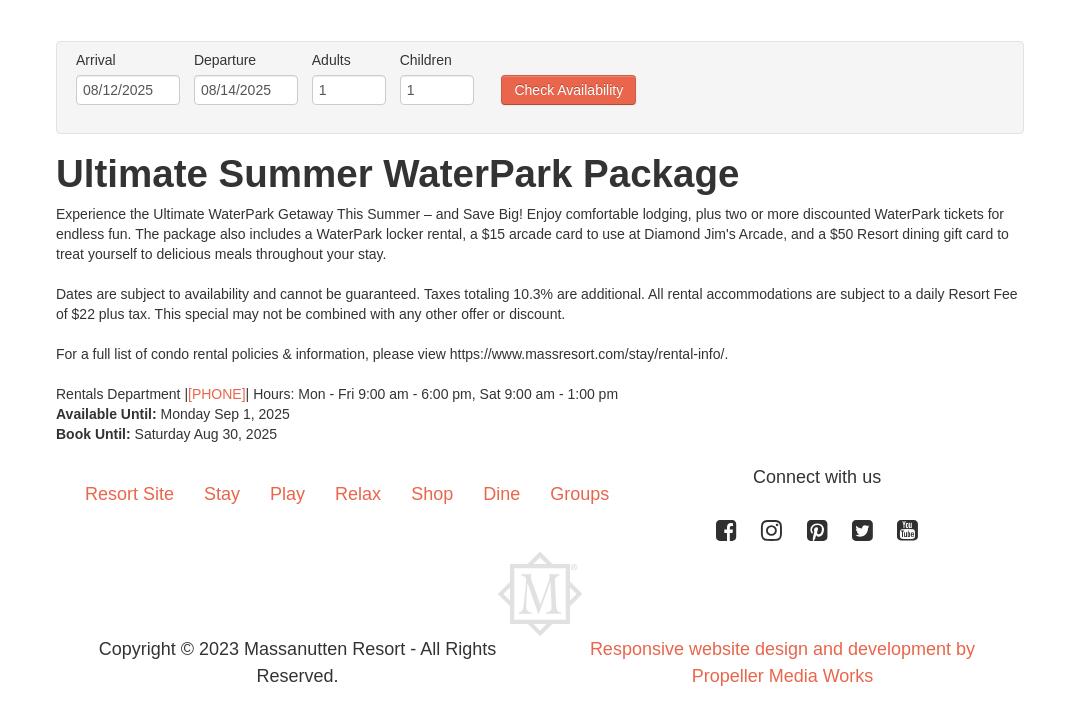 click on "Check Availability" at bounding box center (568, 90) 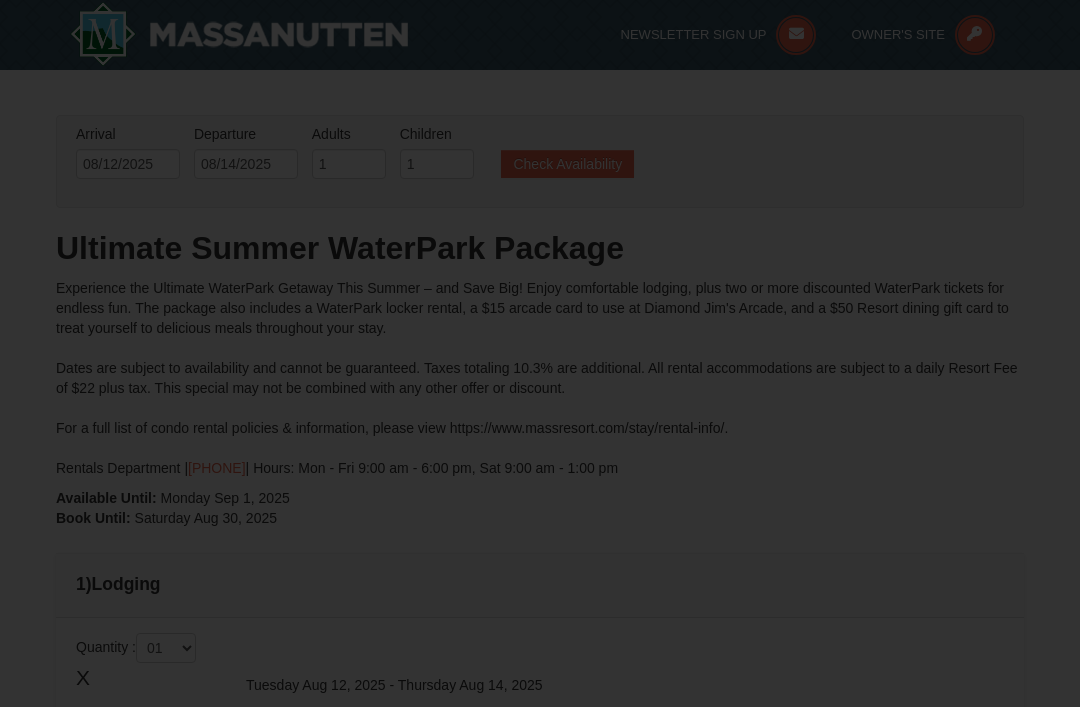scroll, scrollTop: 365, scrollLeft: 0, axis: vertical 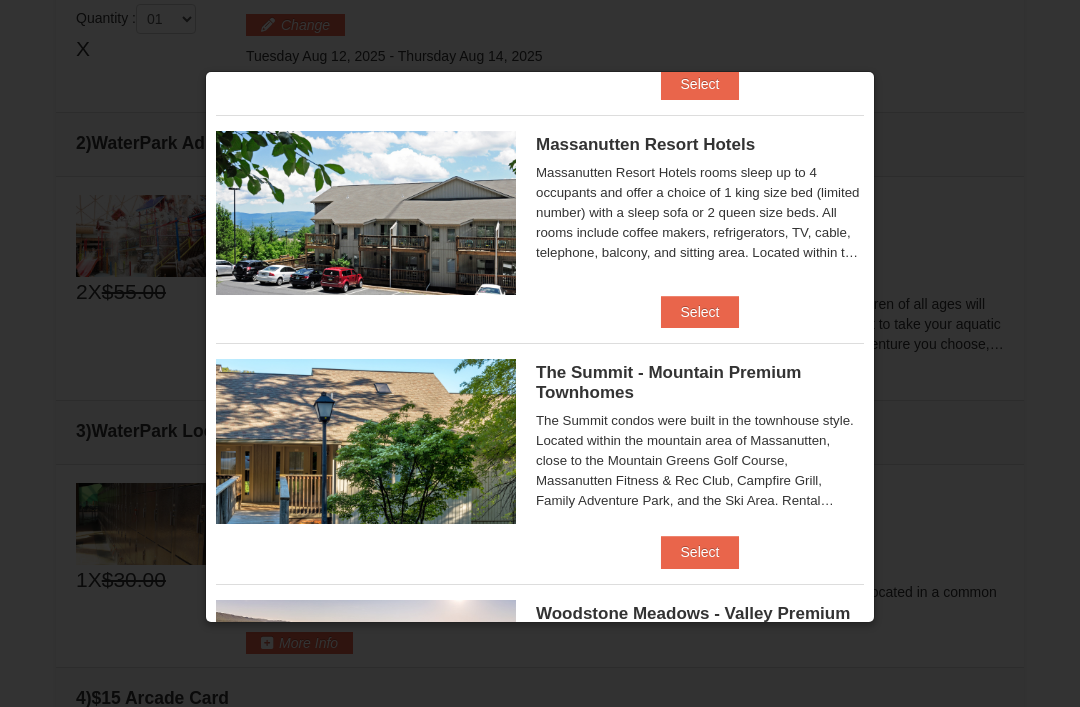 click on "Select" at bounding box center [700, 312] 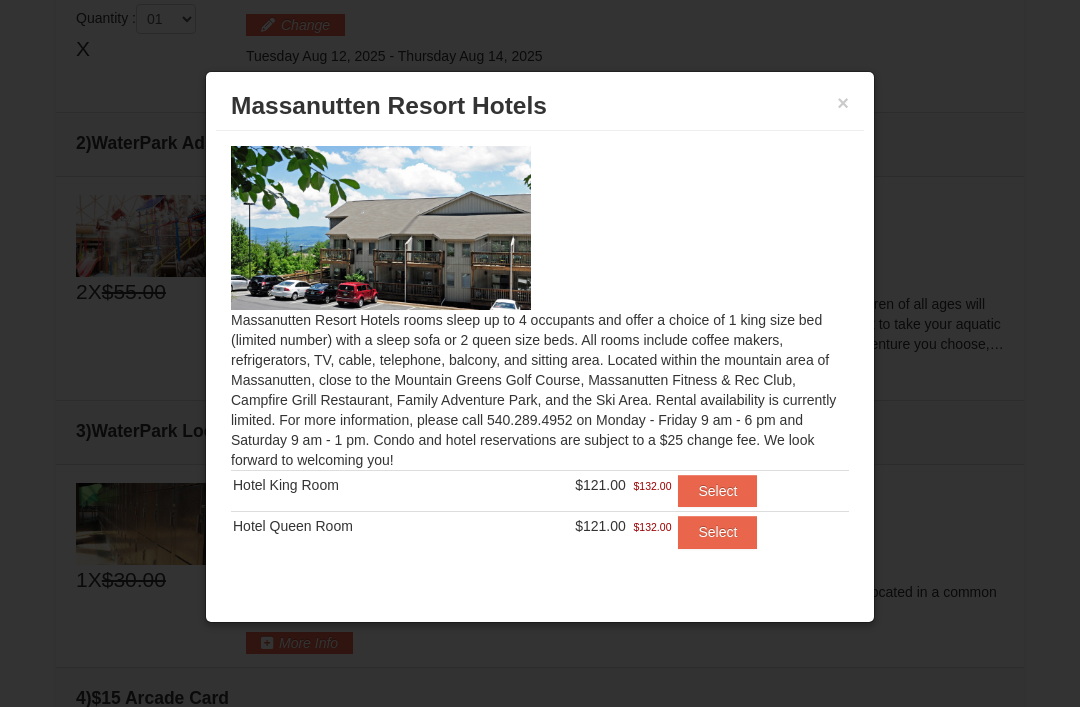 click on "Select" at bounding box center [717, 491] 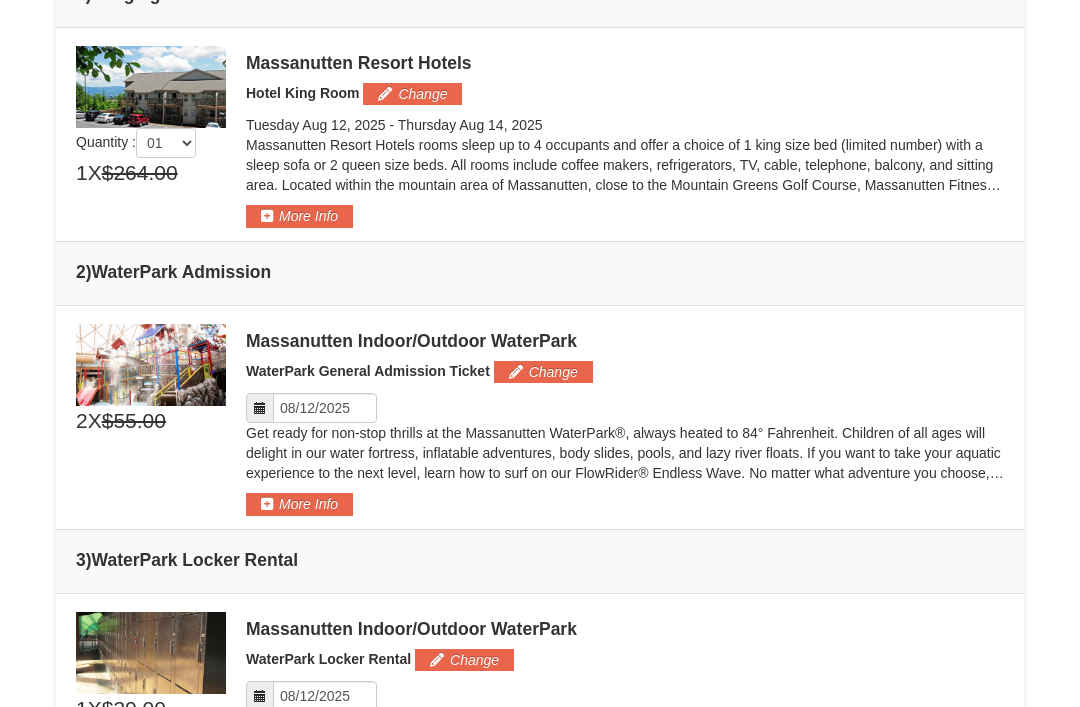 scroll, scrollTop: 592, scrollLeft: 0, axis: vertical 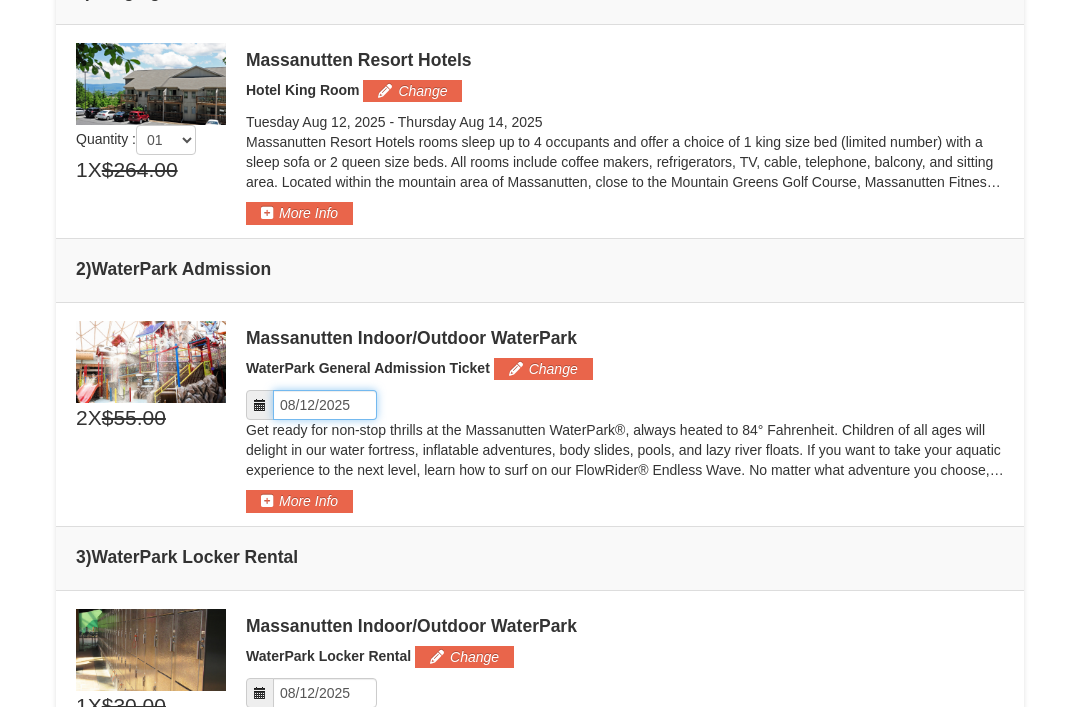 click on "Please format dates MM/DD/YYYY" at bounding box center (325, 406) 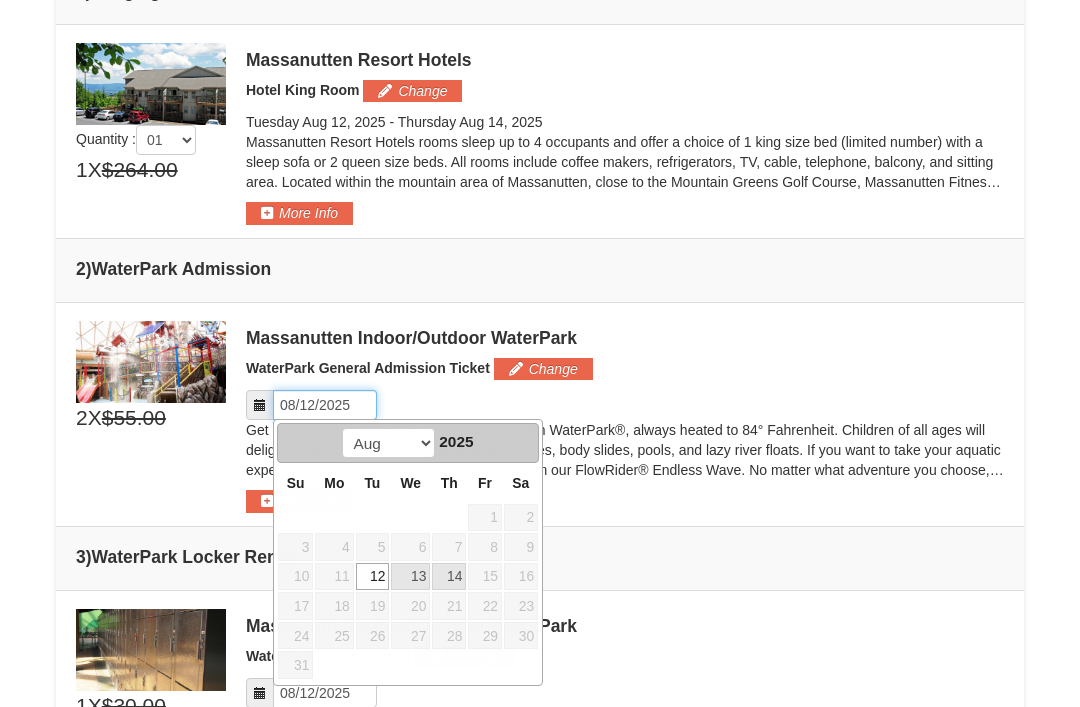 scroll, scrollTop: 592, scrollLeft: 0, axis: vertical 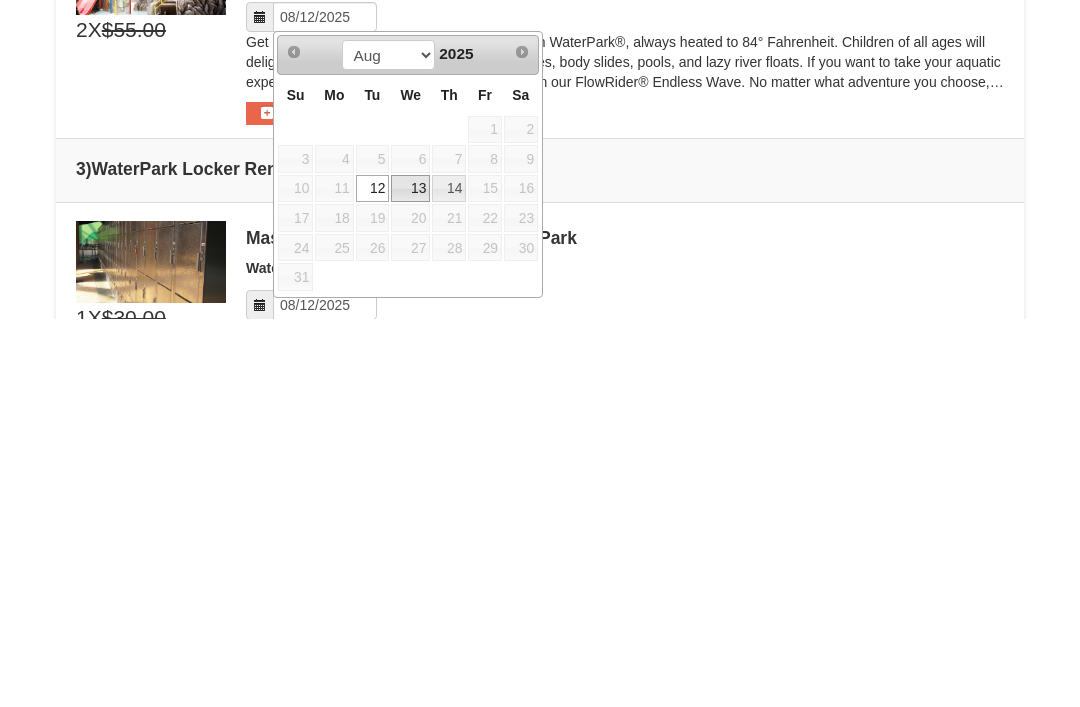 click on "13" at bounding box center [410, 578] 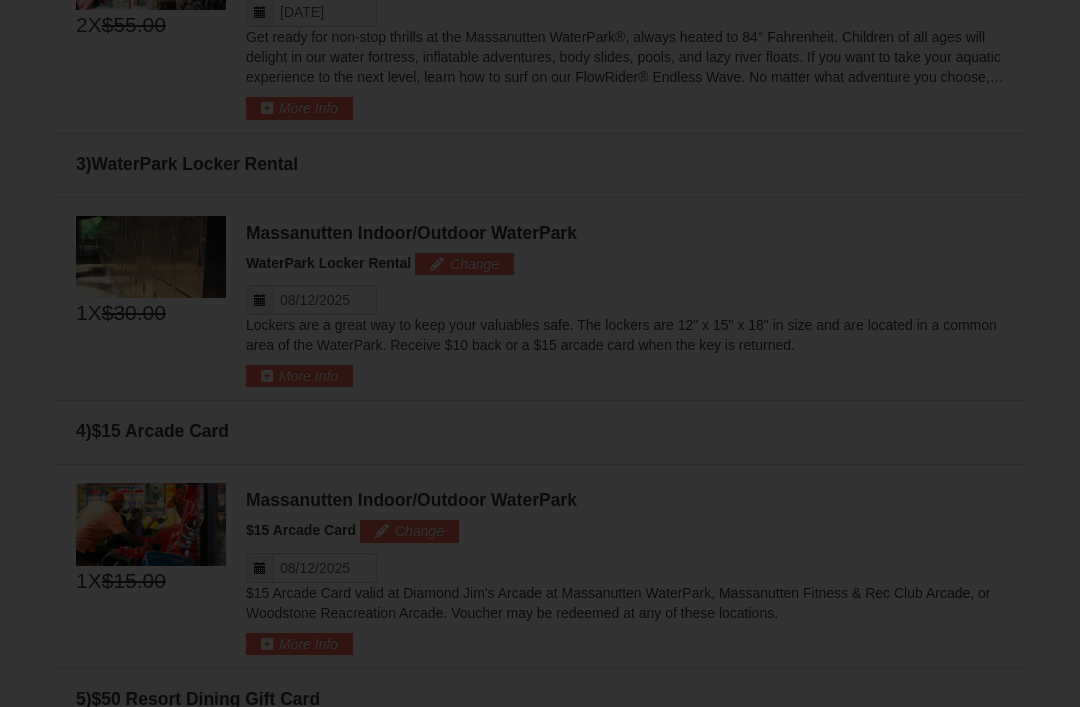 scroll, scrollTop: 932, scrollLeft: 0, axis: vertical 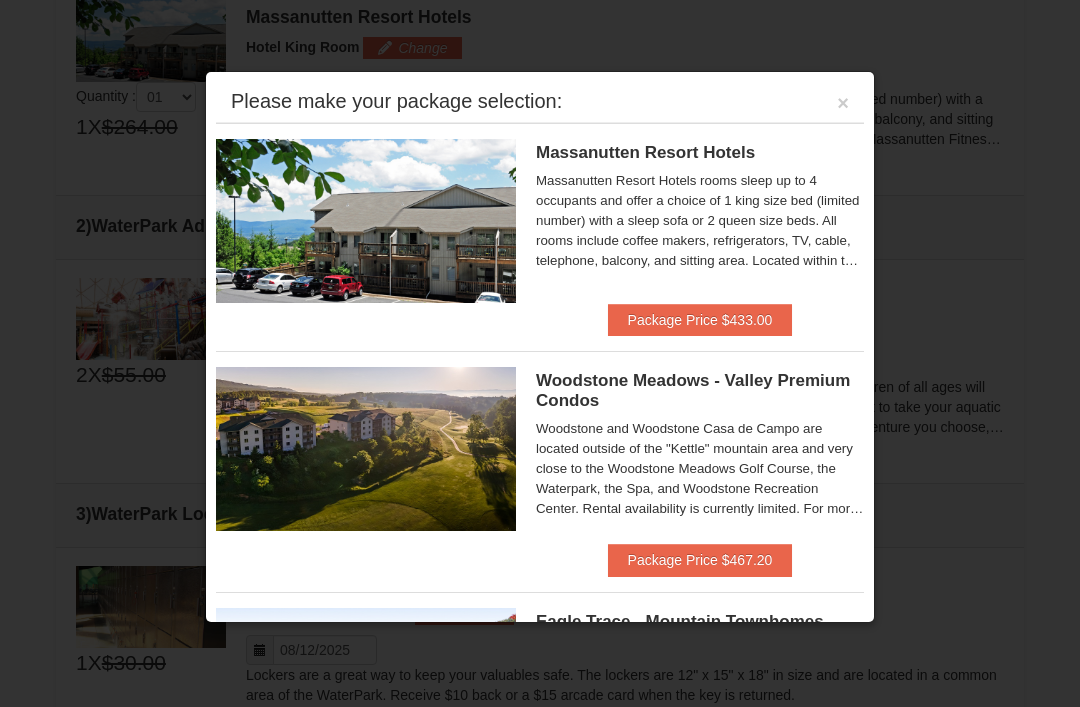 click on "×" at bounding box center (843, 103) 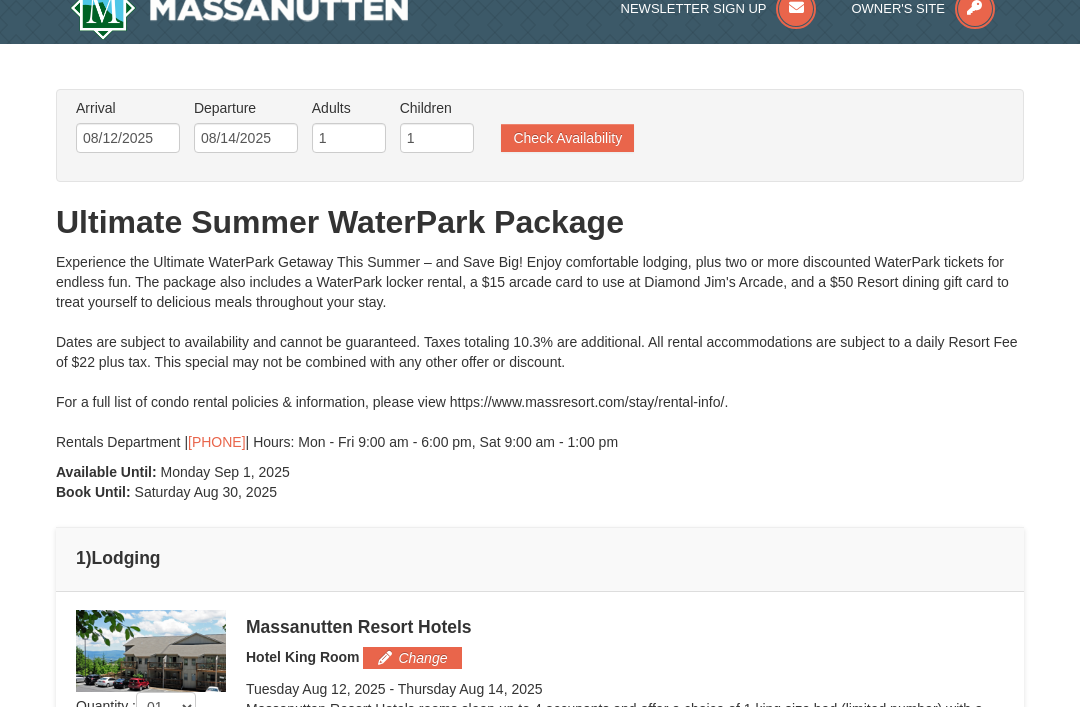 scroll, scrollTop: 0, scrollLeft: 0, axis: both 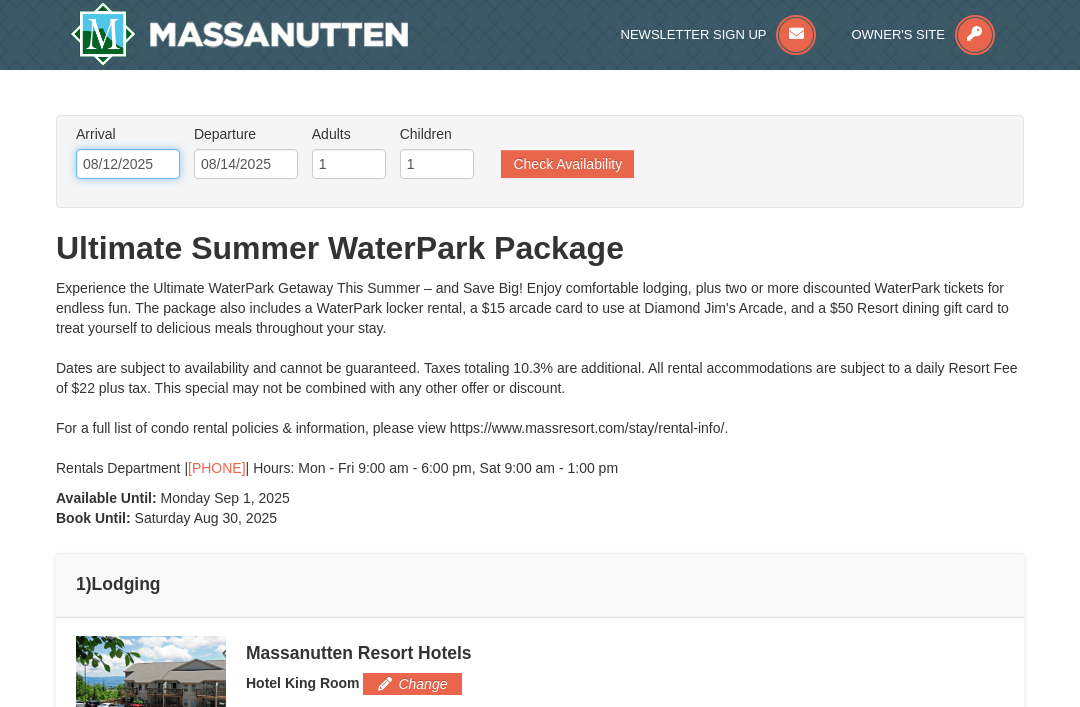click on "08/12/2025" at bounding box center [128, 164] 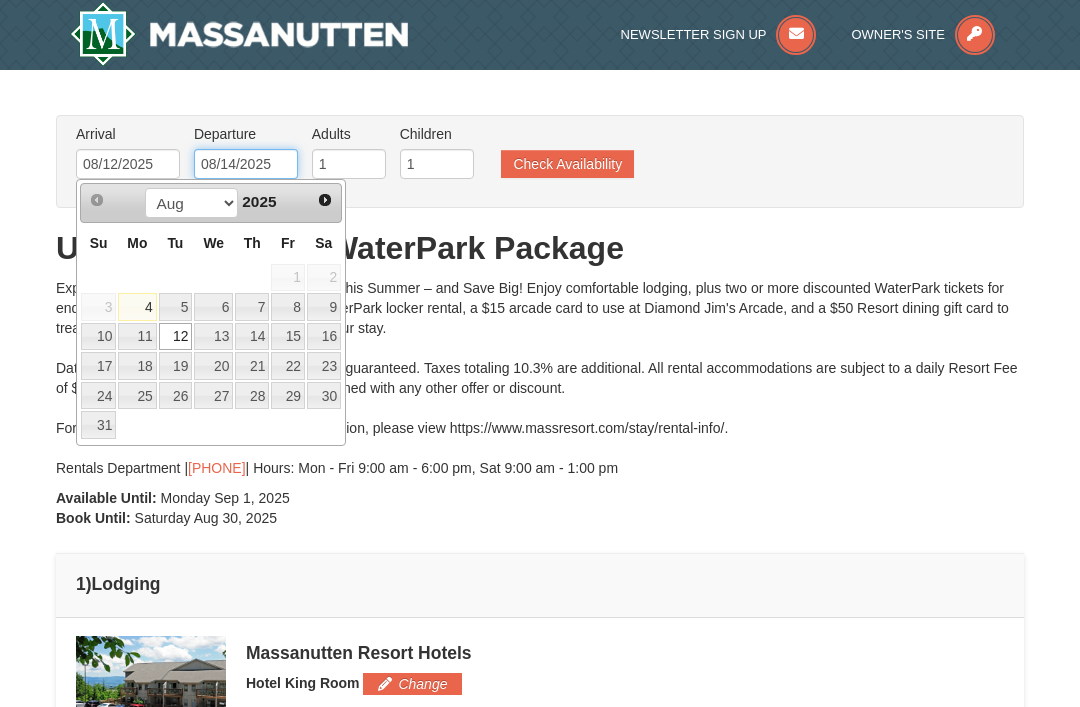 click on "08/14/2025" at bounding box center [246, 164] 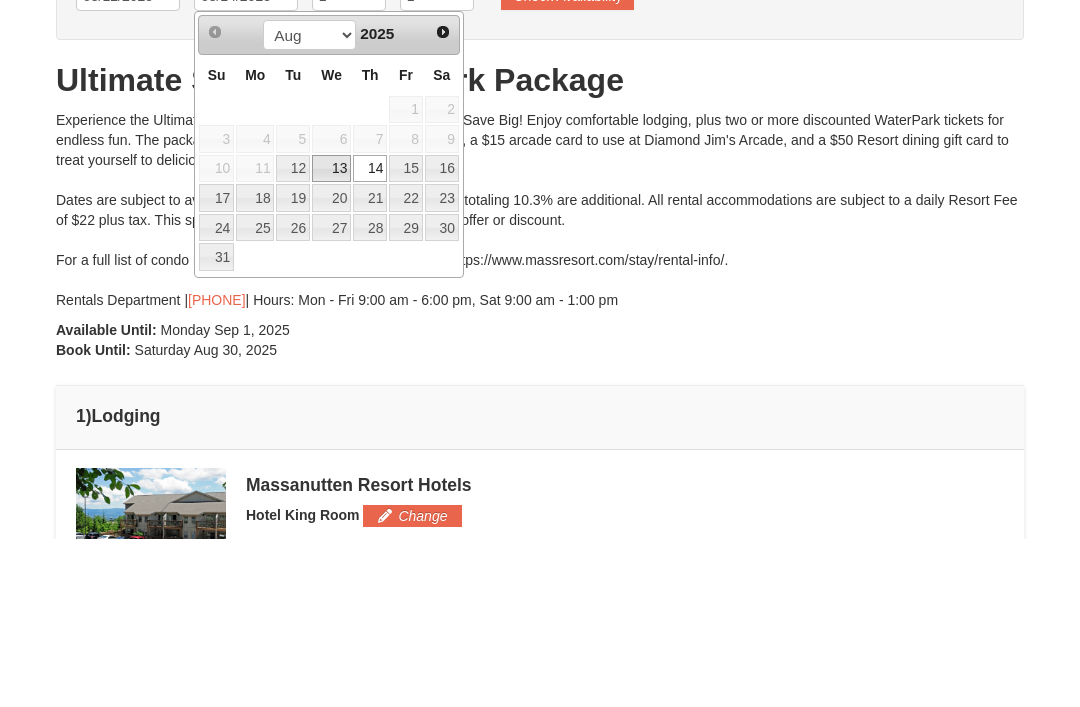 click on "13" at bounding box center (331, 337) 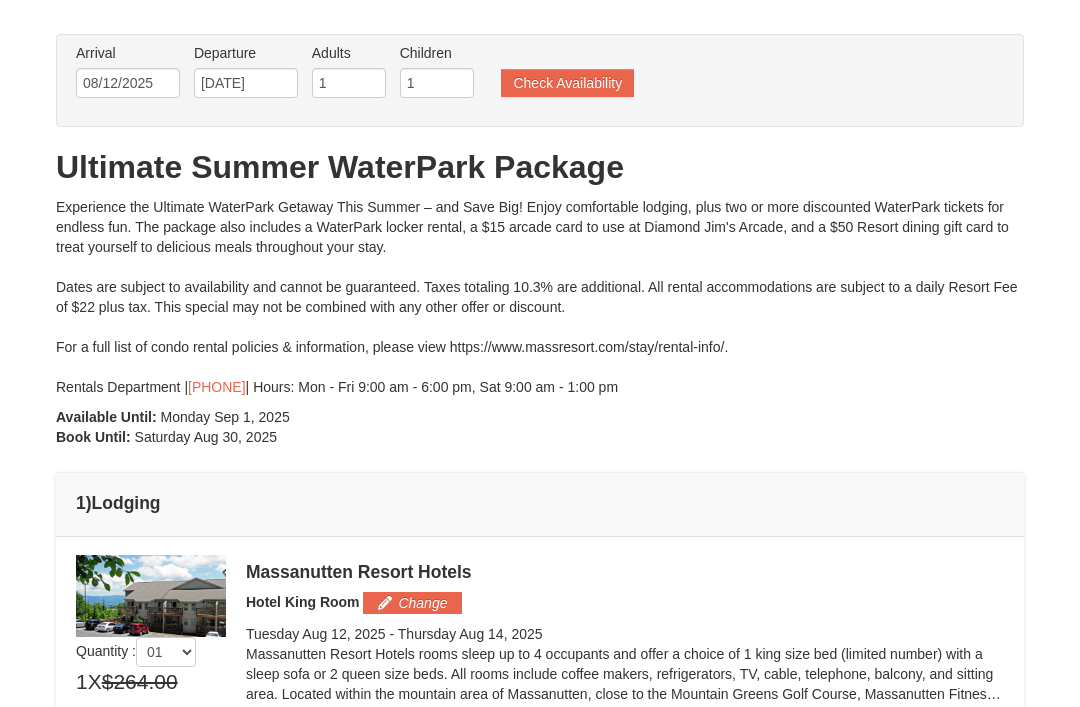 scroll, scrollTop: 0, scrollLeft: 0, axis: both 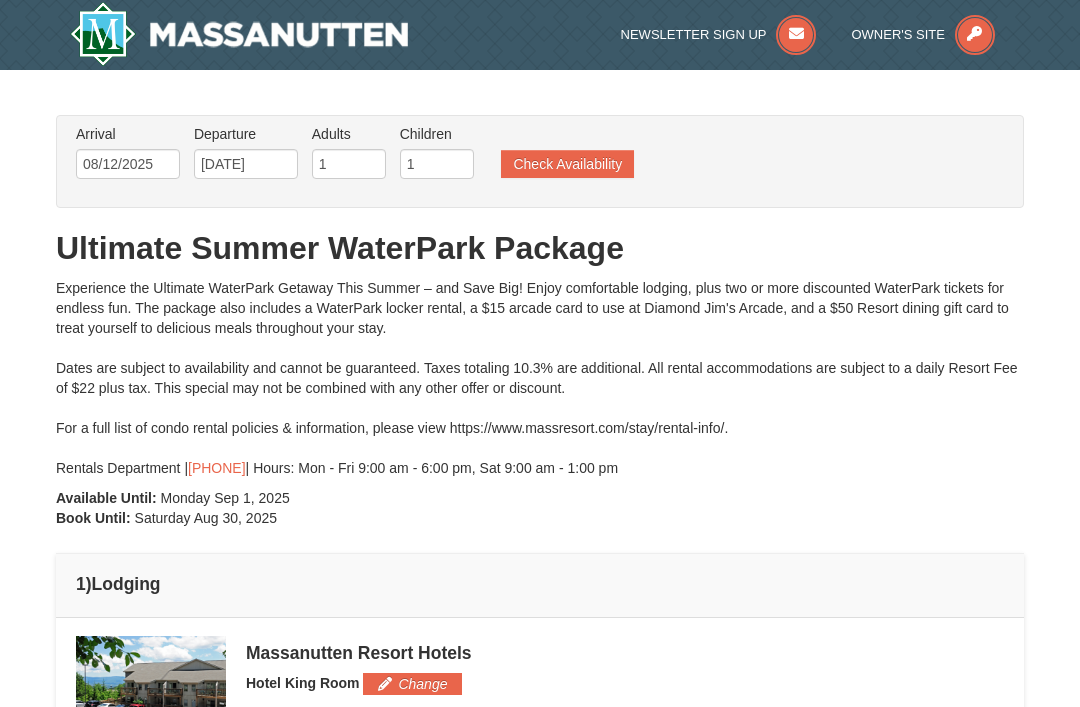 click on "Check Availability" at bounding box center [567, 164] 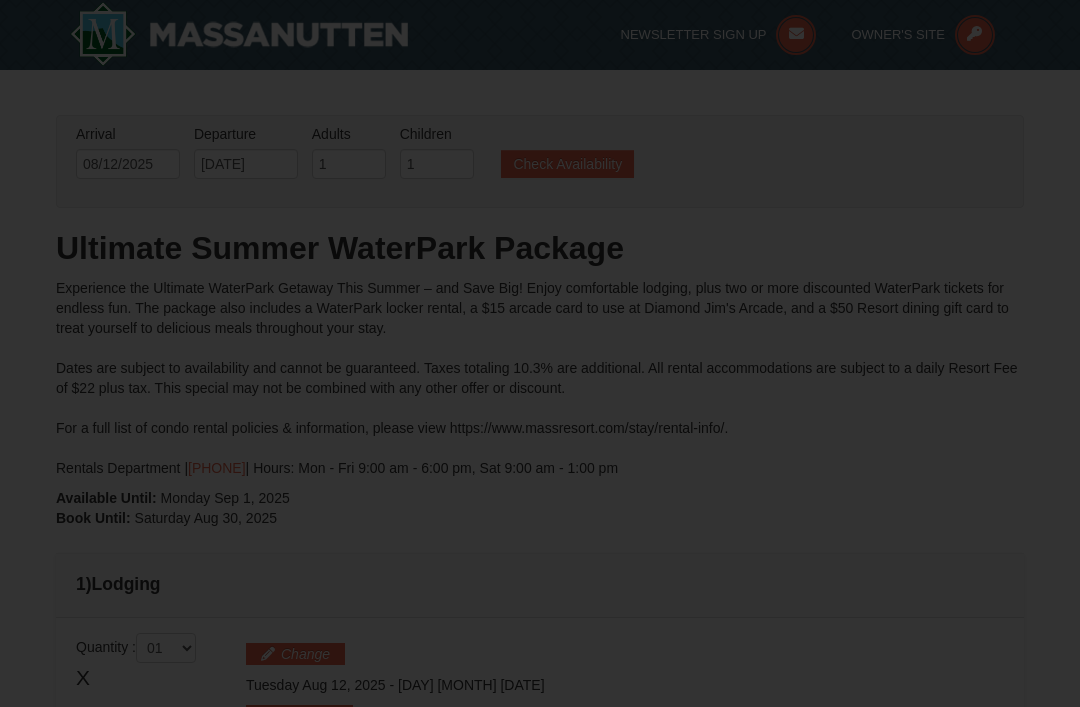 scroll, scrollTop: 358, scrollLeft: 0, axis: vertical 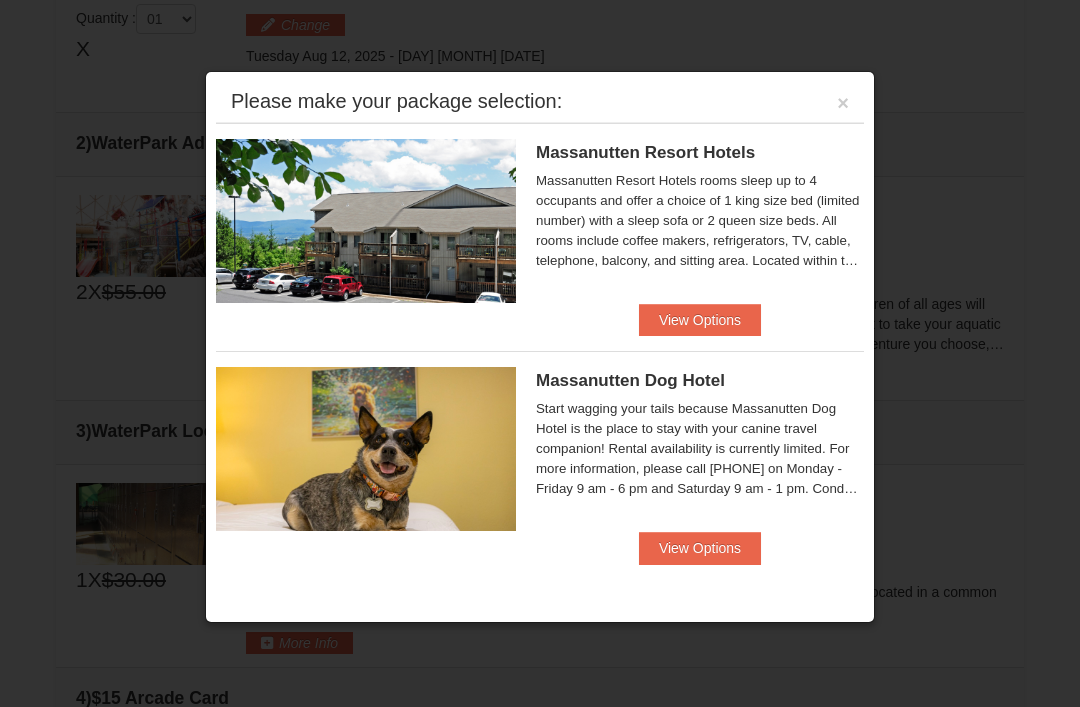 click on "View Options" at bounding box center (700, 320) 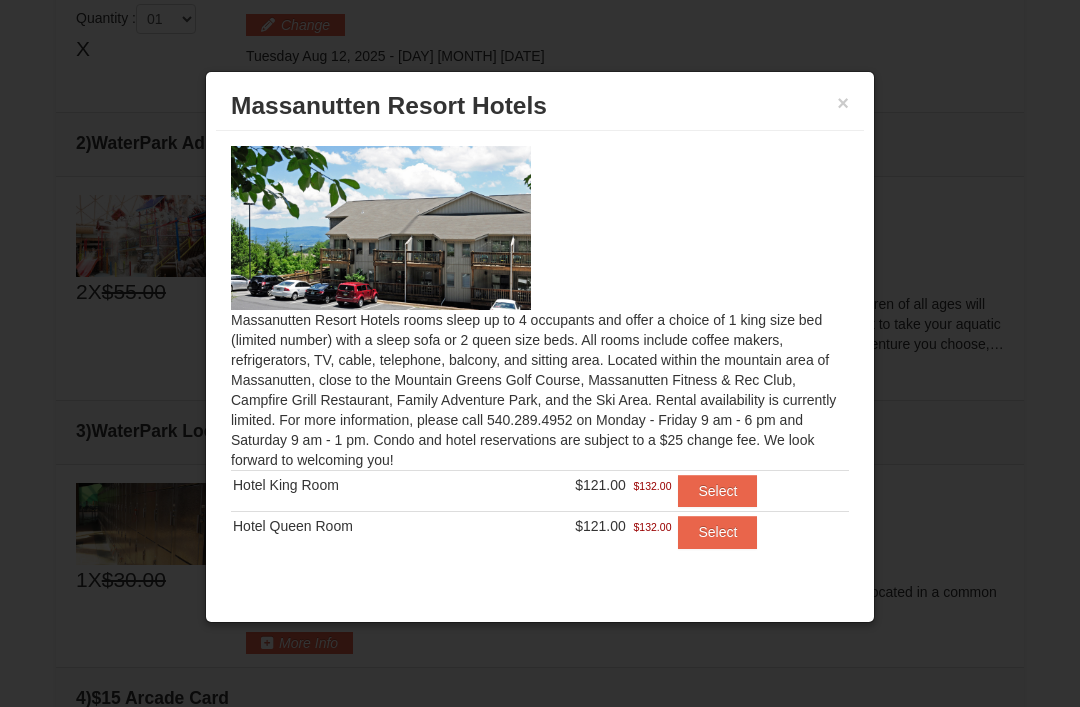 click on "Select" at bounding box center [717, 491] 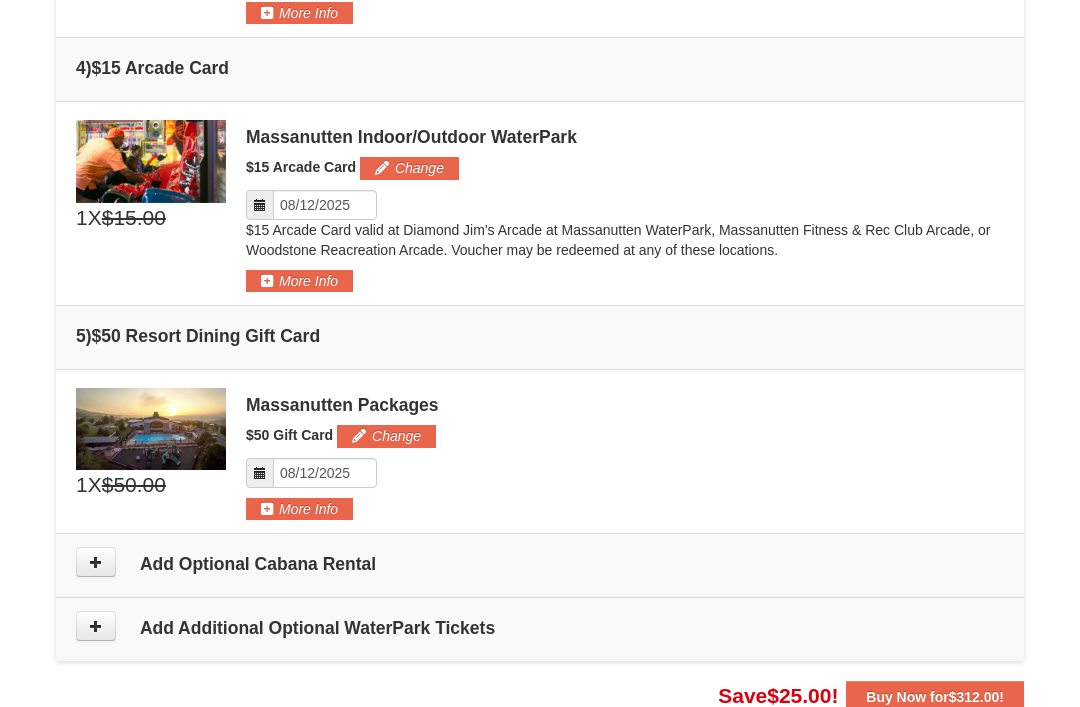 scroll, scrollTop: 1350, scrollLeft: 0, axis: vertical 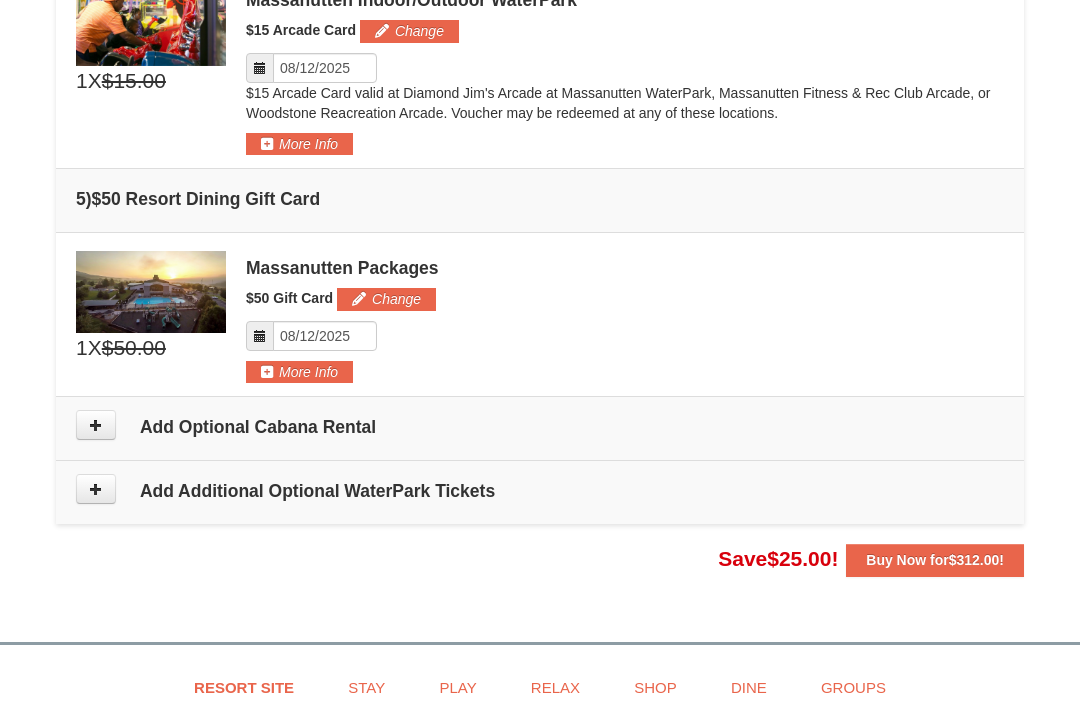 click at bounding box center [96, 489] 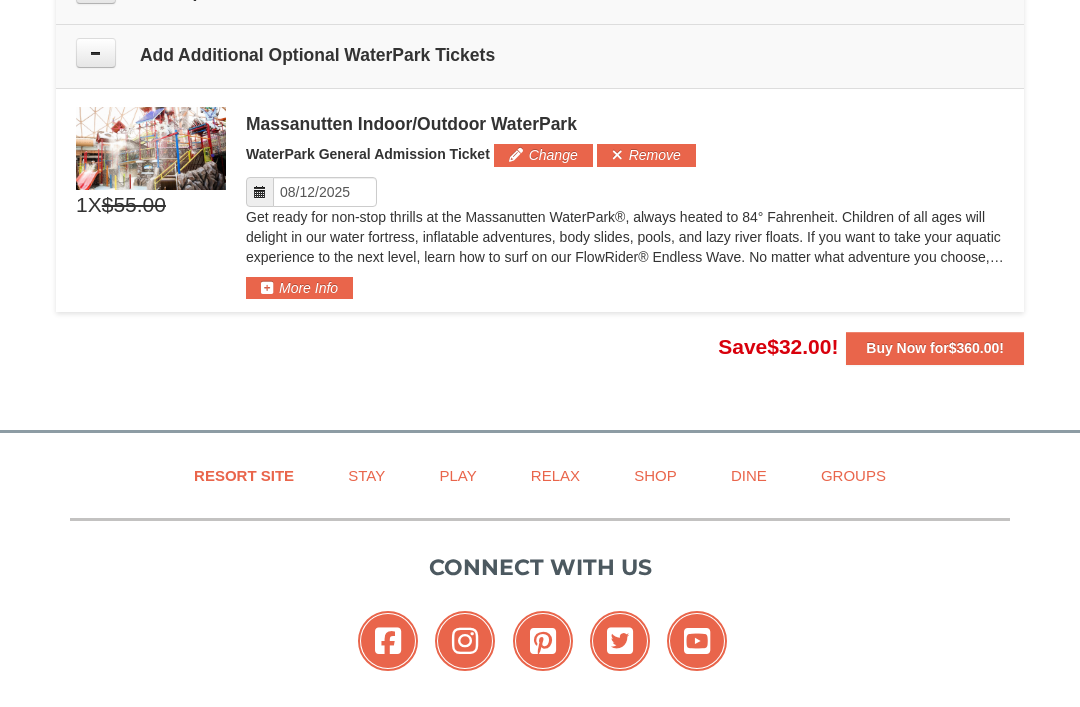 scroll, scrollTop: 1943, scrollLeft: 0, axis: vertical 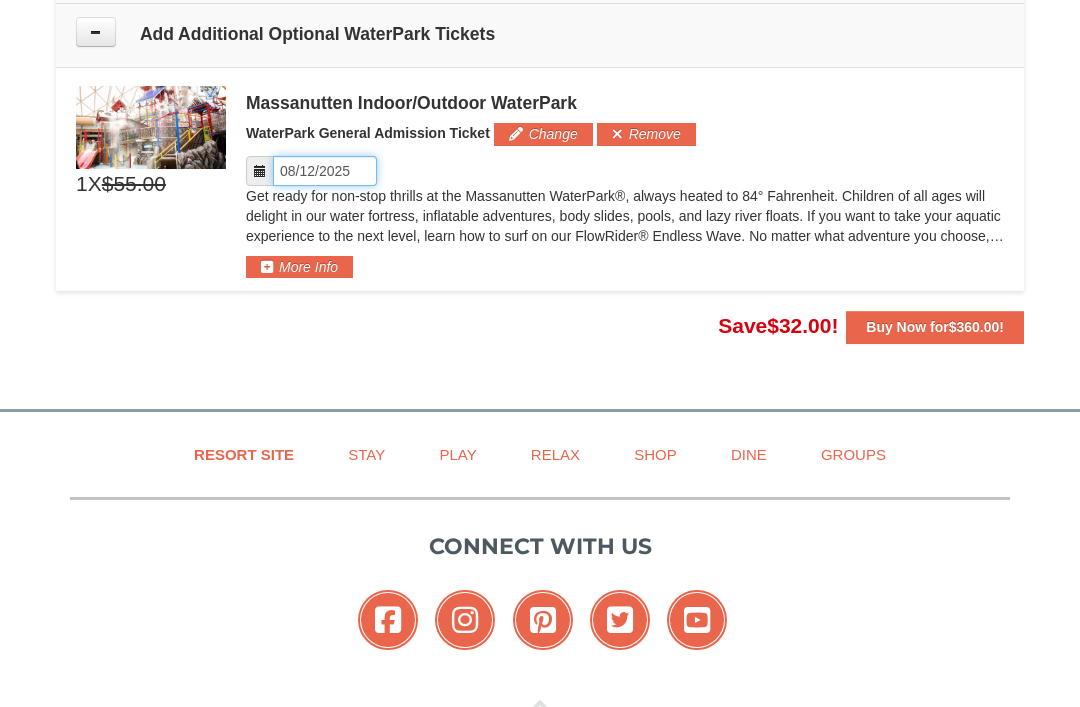 click on "Please format dates MM/DD/YYYY" at bounding box center (325, 171) 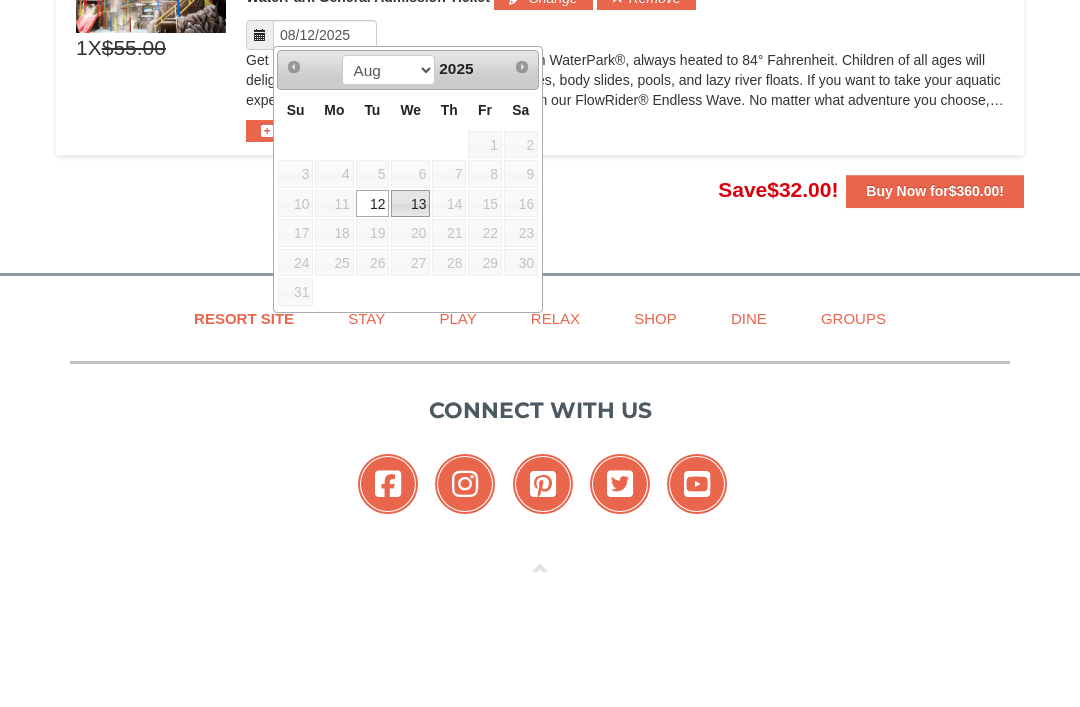 click on "13" at bounding box center [410, 340] 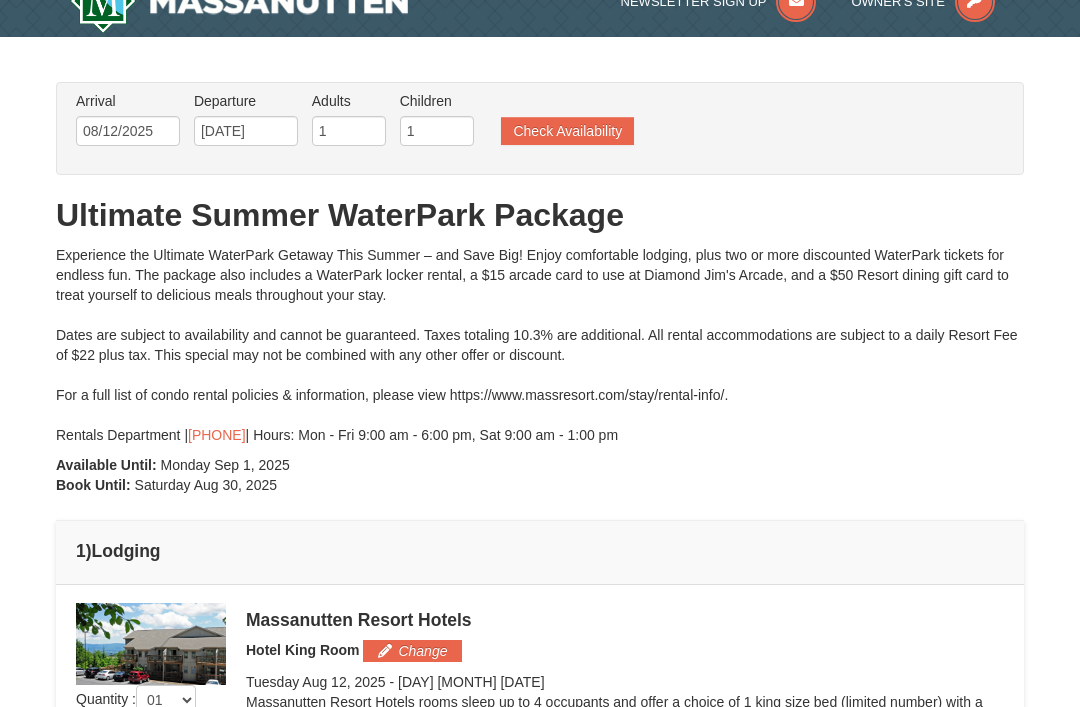 scroll, scrollTop: 0, scrollLeft: 0, axis: both 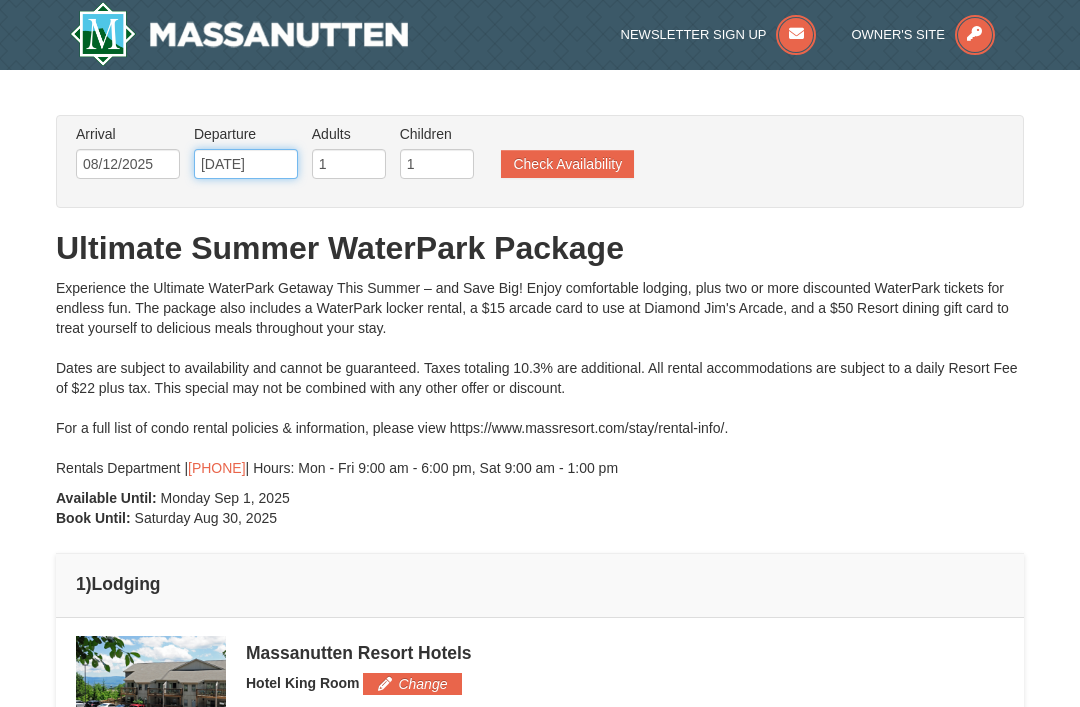 click on "[DATE]" at bounding box center (246, 164) 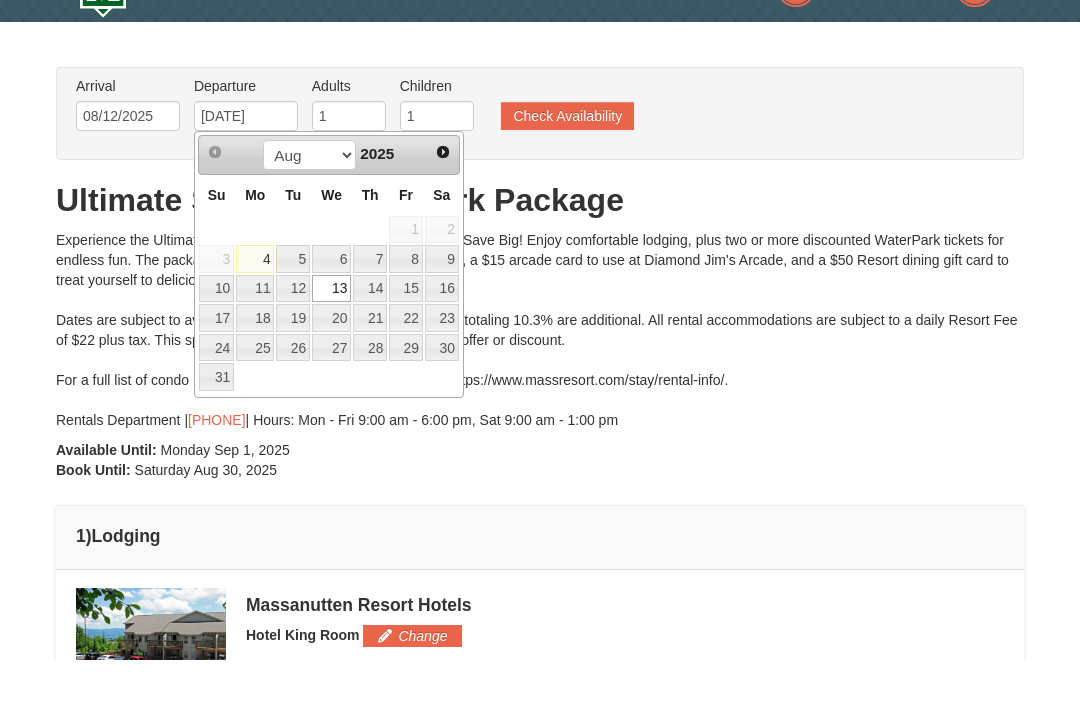 click on "14" at bounding box center (370, 337) 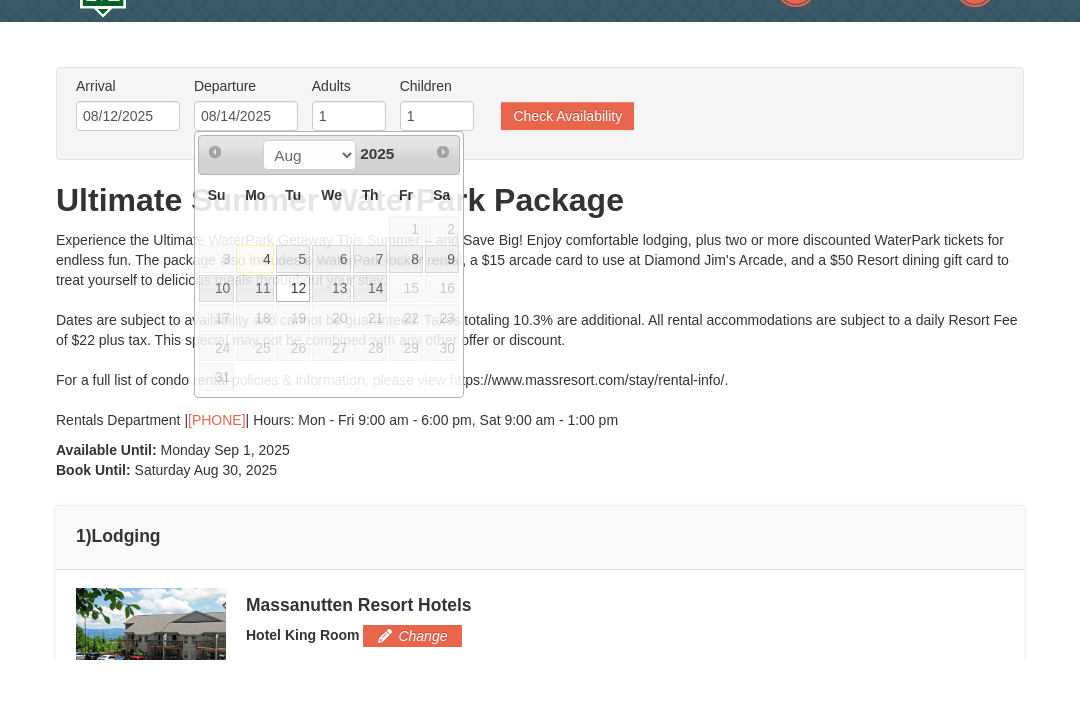 scroll, scrollTop: 48, scrollLeft: 0, axis: vertical 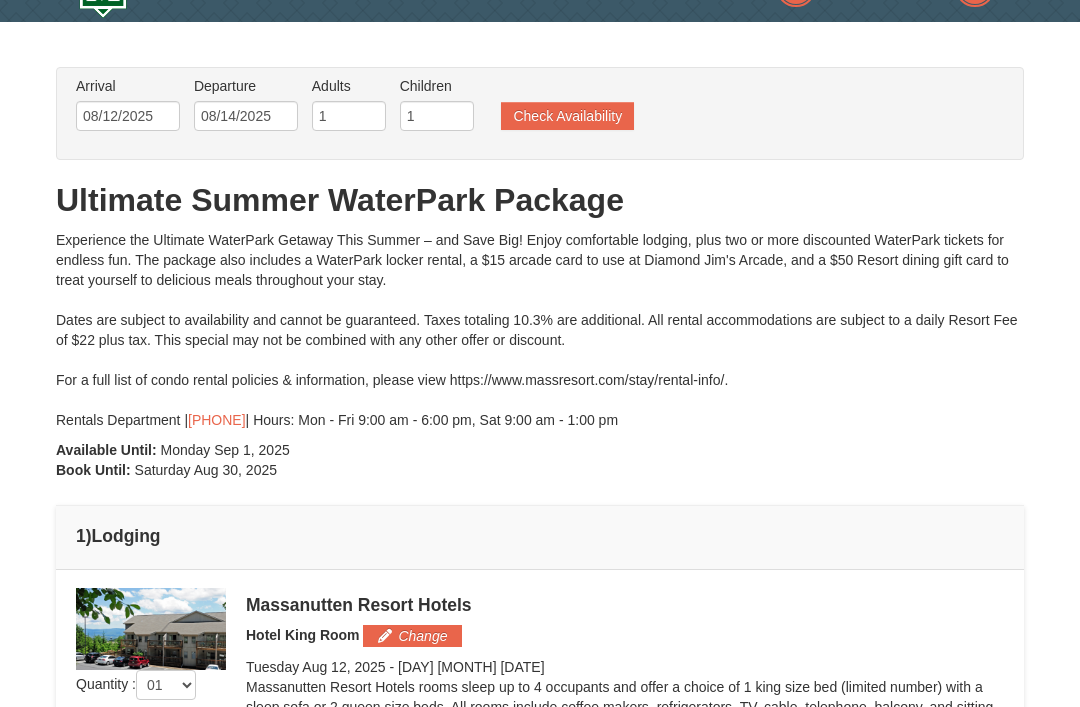 click on "Check Availability" at bounding box center (567, 116) 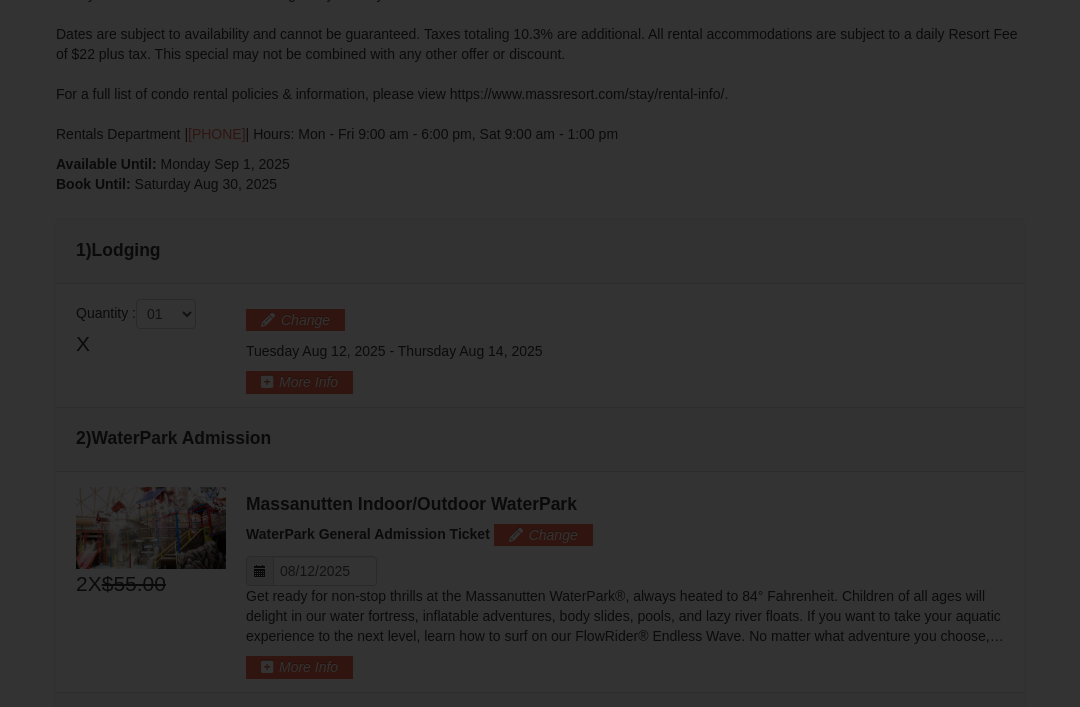scroll, scrollTop: 0, scrollLeft: 0, axis: both 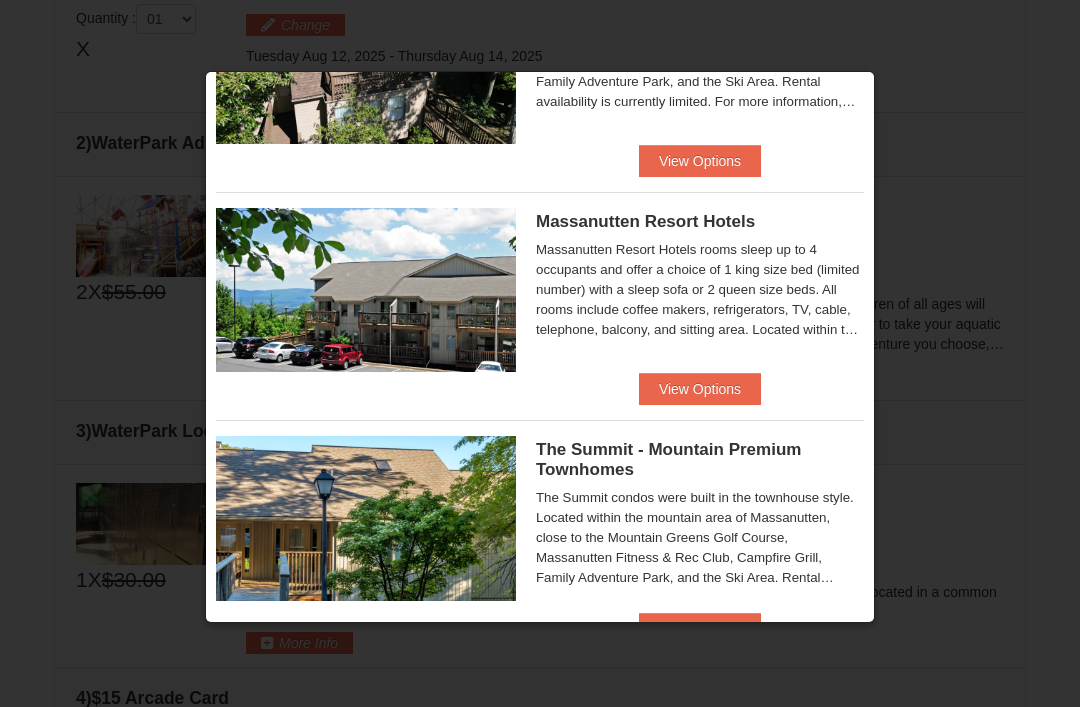 click on "View Options" at bounding box center [700, 389] 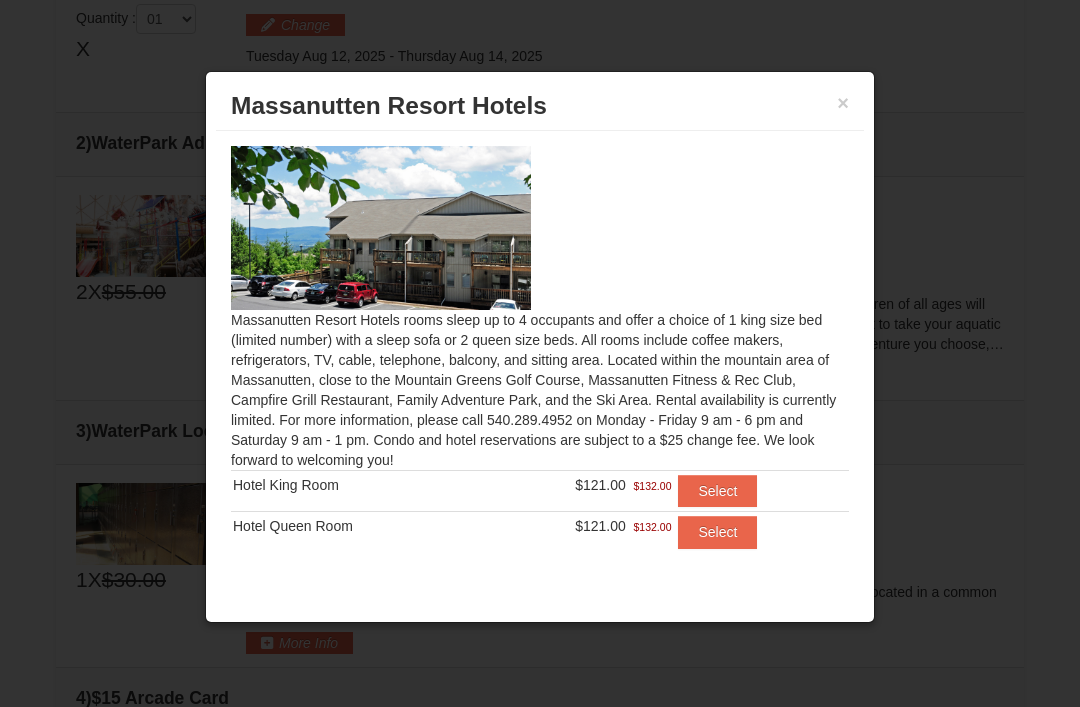 click on "Select" at bounding box center (717, 491) 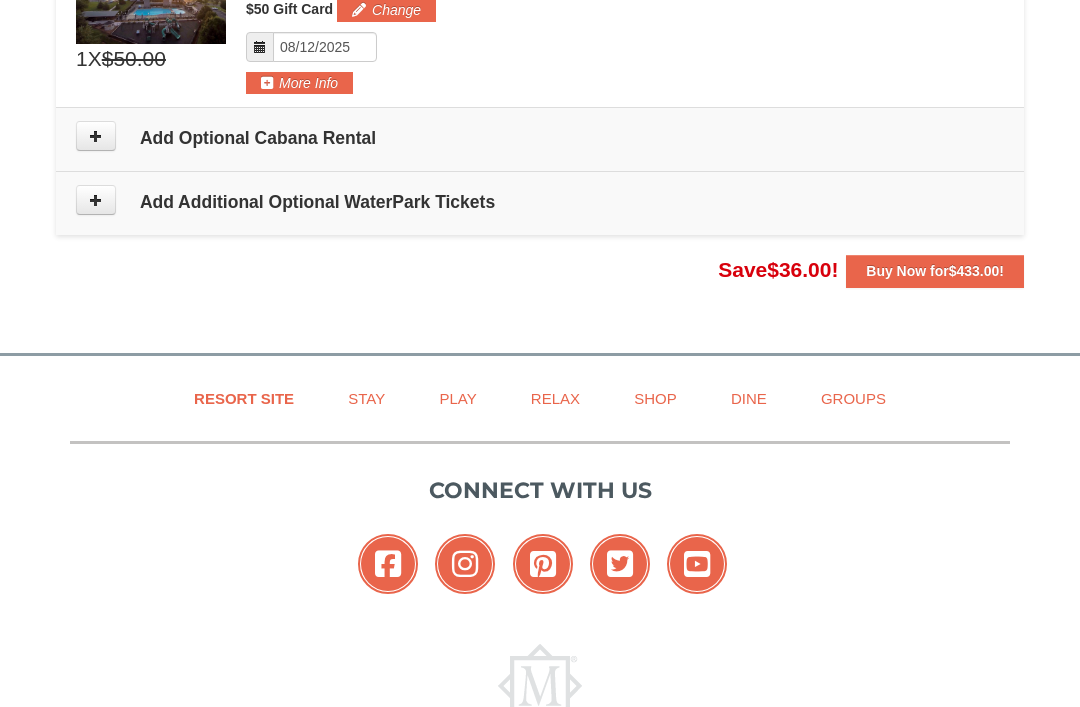 scroll, scrollTop: 1773, scrollLeft: 0, axis: vertical 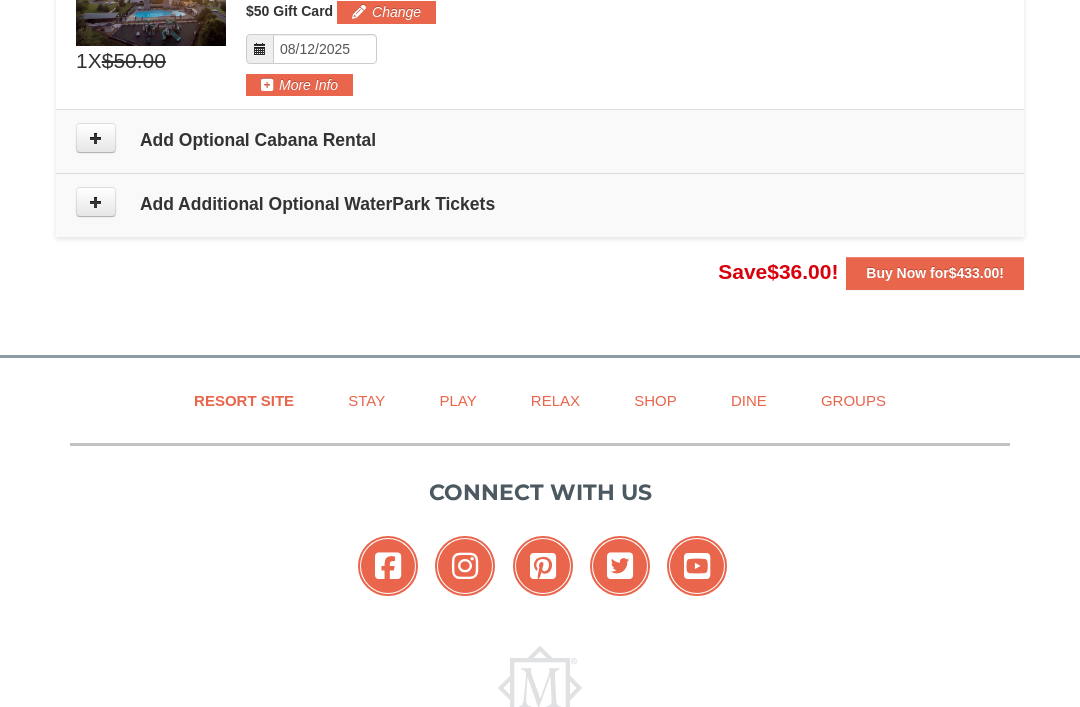 click on "Buy Now for
$433.00 !" at bounding box center (935, 273) 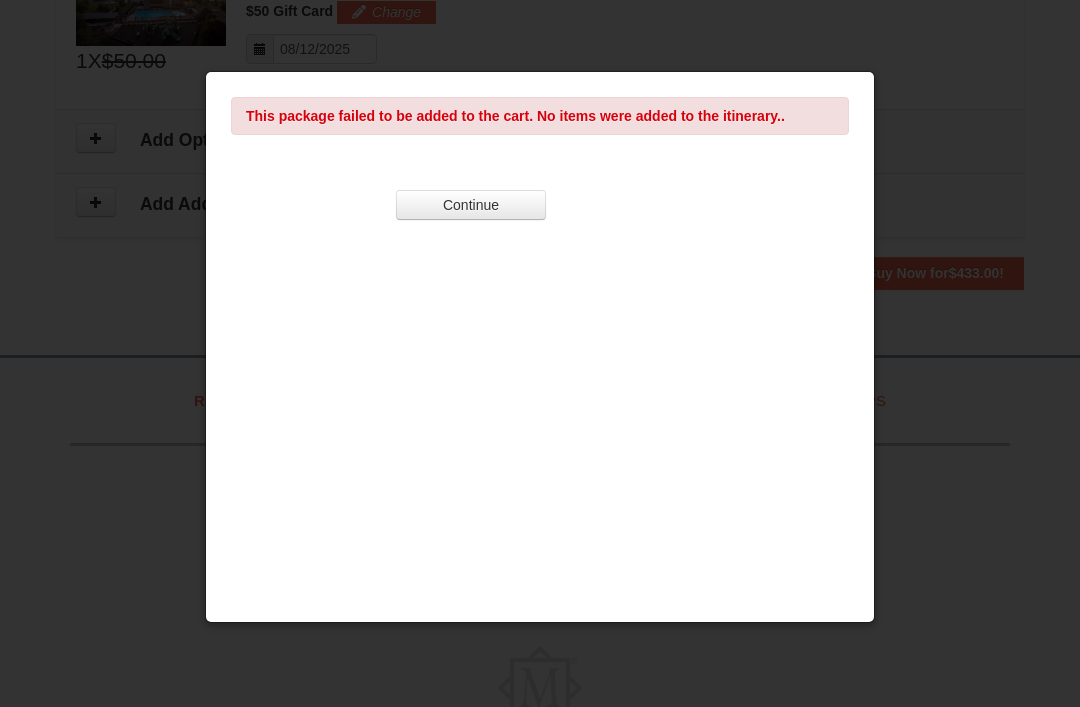 click on "Continue" at bounding box center (471, 205) 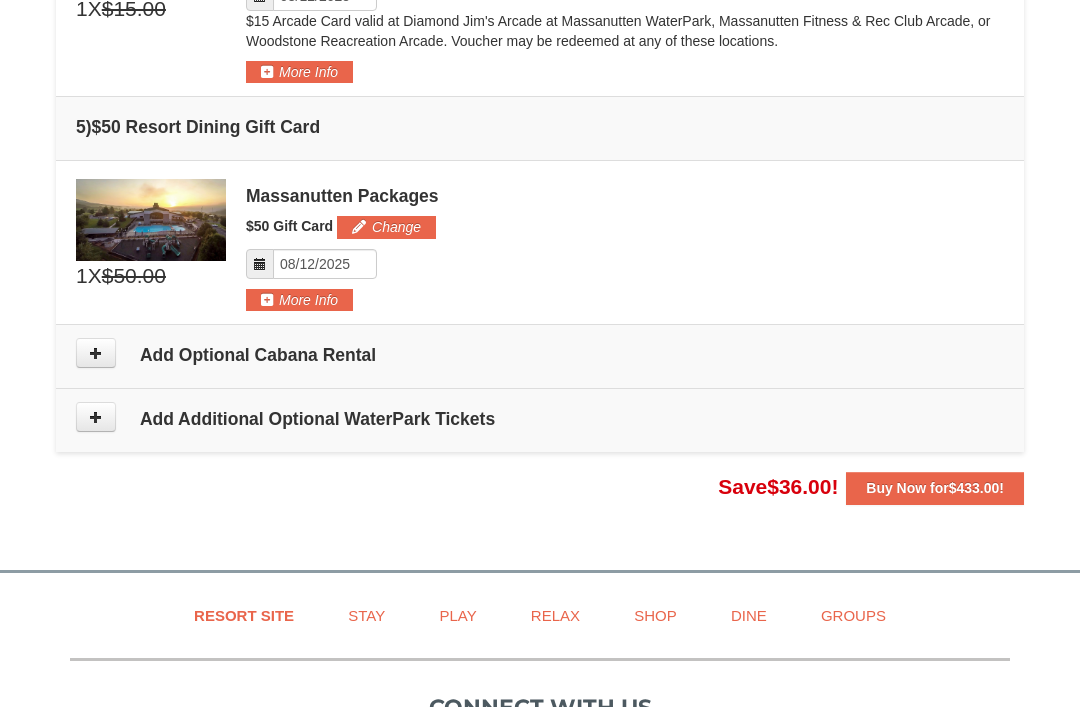 scroll, scrollTop: 1558, scrollLeft: 0, axis: vertical 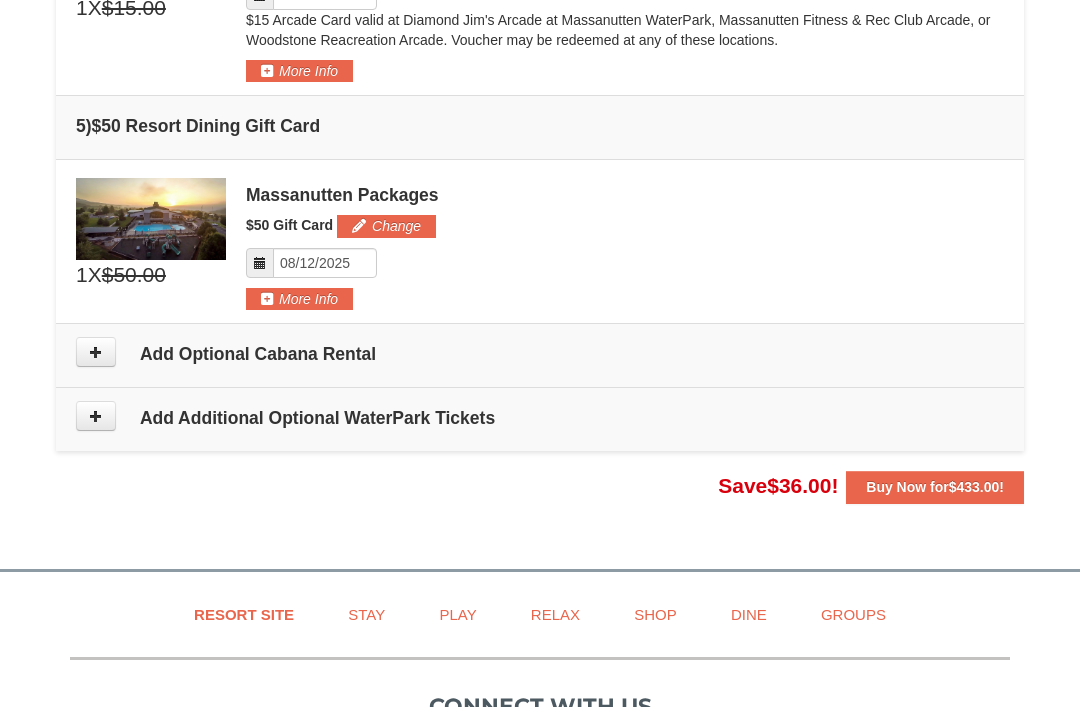 click on "Buy Now for
$433.00 !" at bounding box center [935, 488] 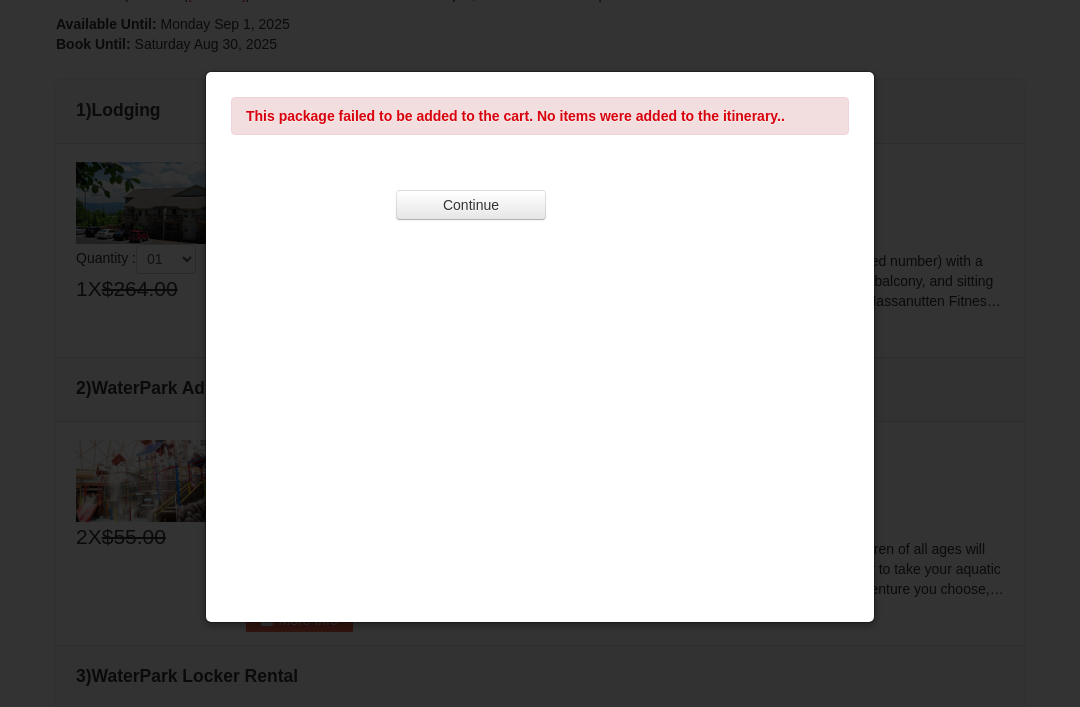 scroll, scrollTop: 472, scrollLeft: 0, axis: vertical 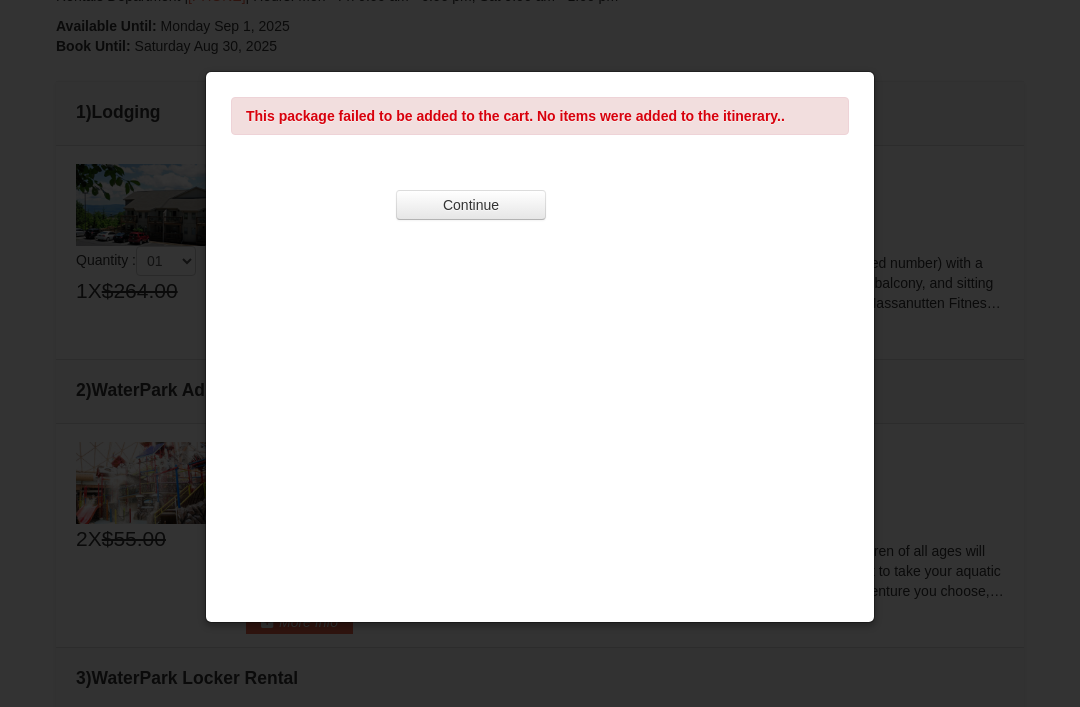 click on "Continue" at bounding box center (471, 205) 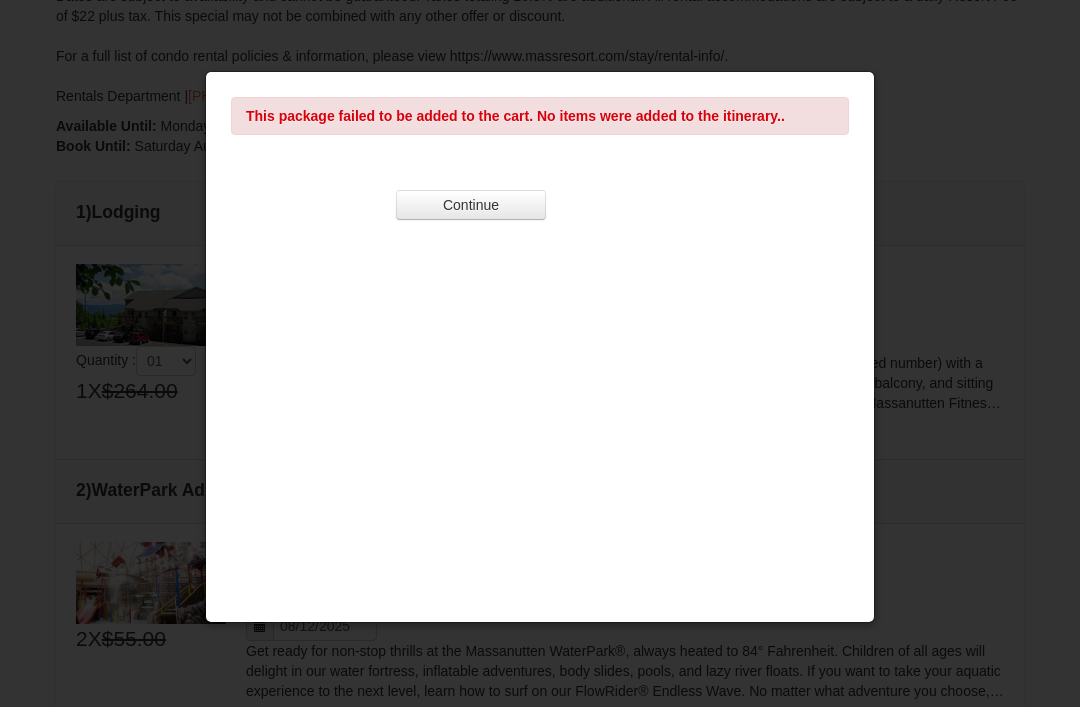 scroll, scrollTop: 376, scrollLeft: 0, axis: vertical 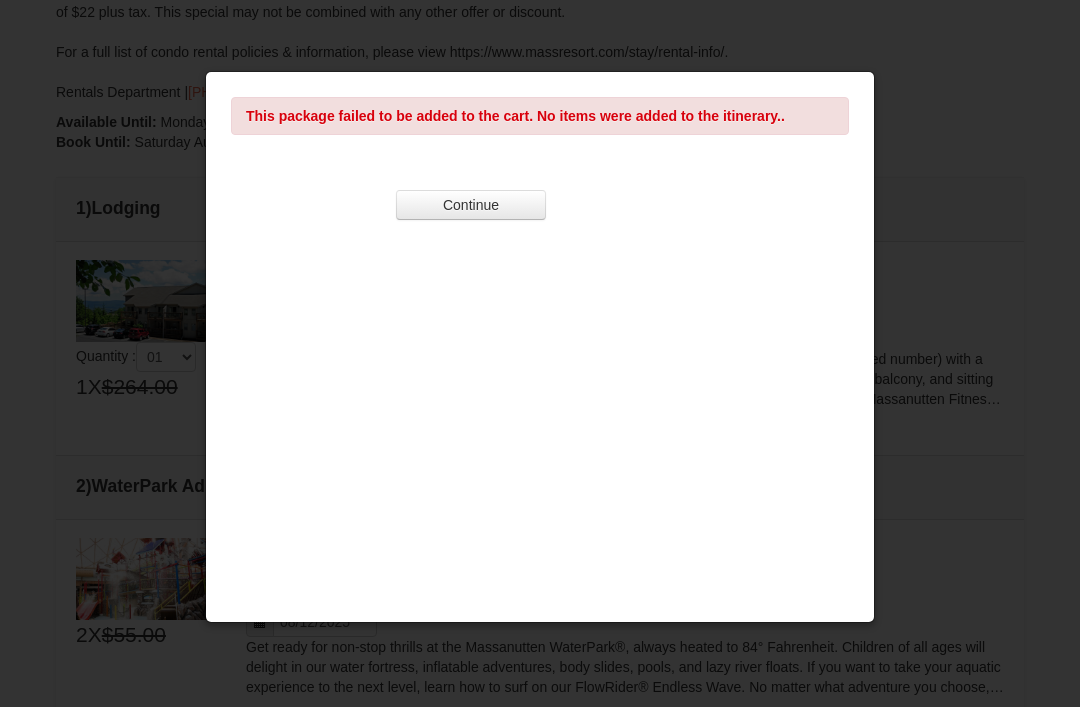 click on "Continue" at bounding box center (471, 205) 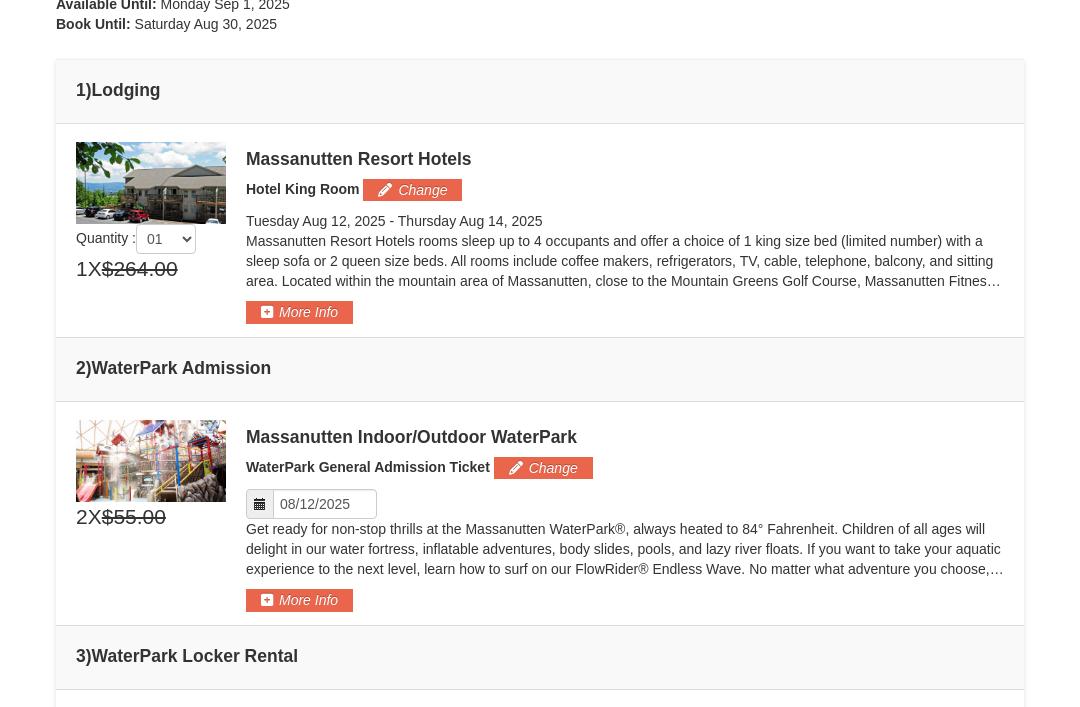 scroll, scrollTop: 495, scrollLeft: 0, axis: vertical 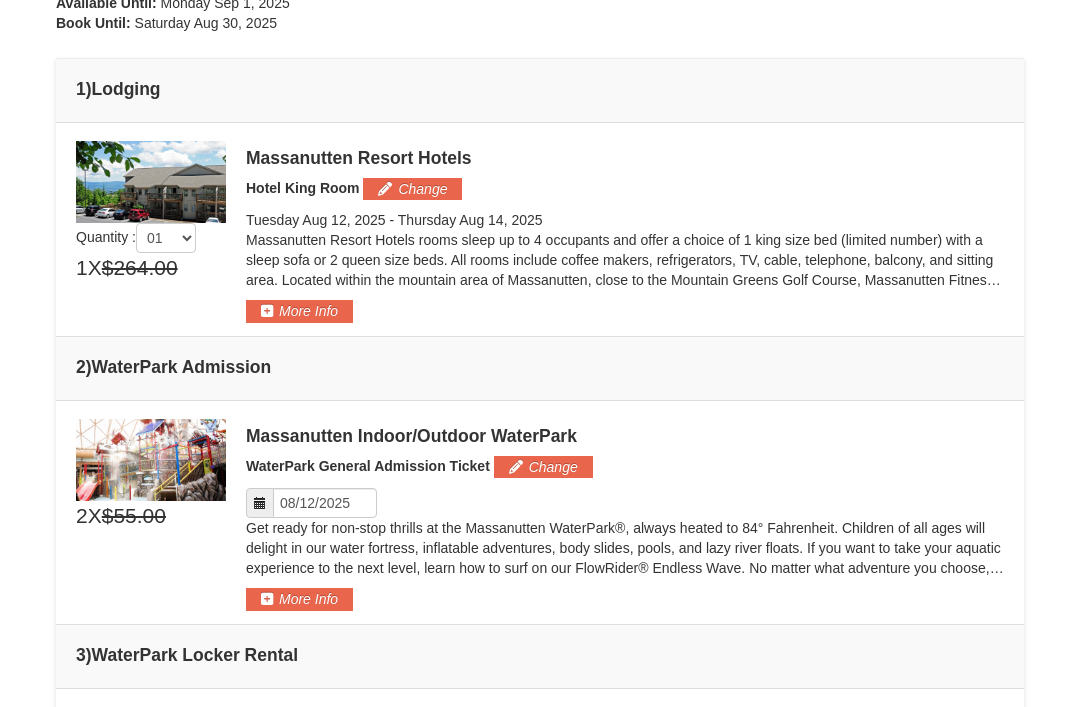 click on "More Info" at bounding box center [299, 311] 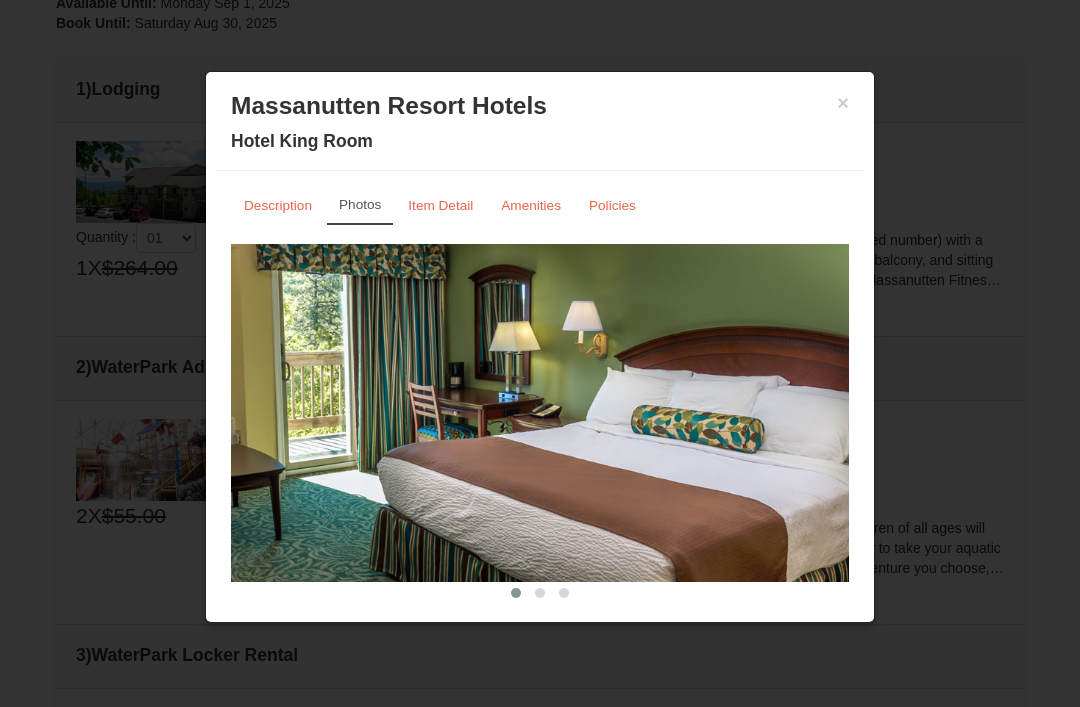 click on "×" at bounding box center (843, 103) 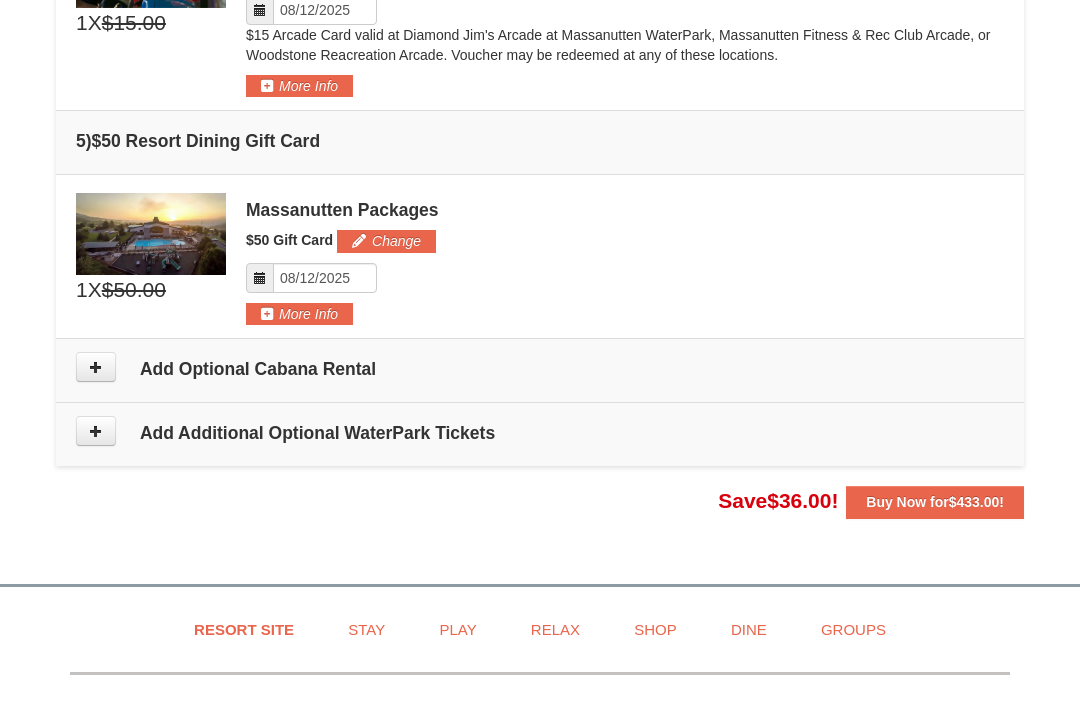 scroll, scrollTop: 1547, scrollLeft: 0, axis: vertical 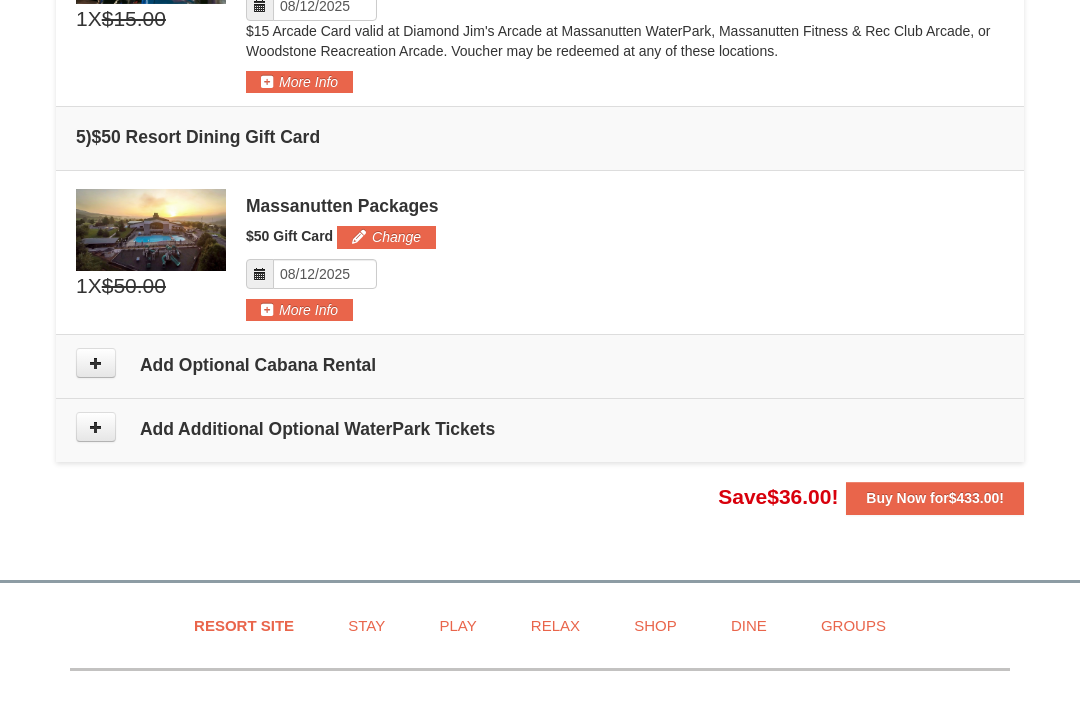 click at bounding box center [96, 364] 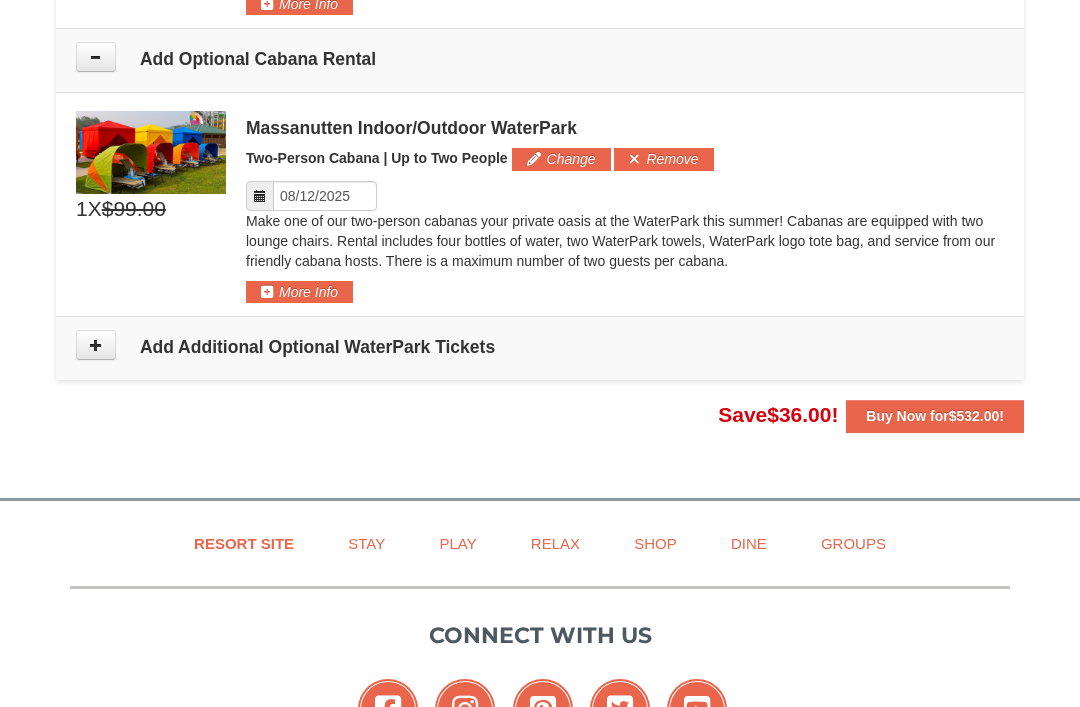 scroll, scrollTop: 1879, scrollLeft: 0, axis: vertical 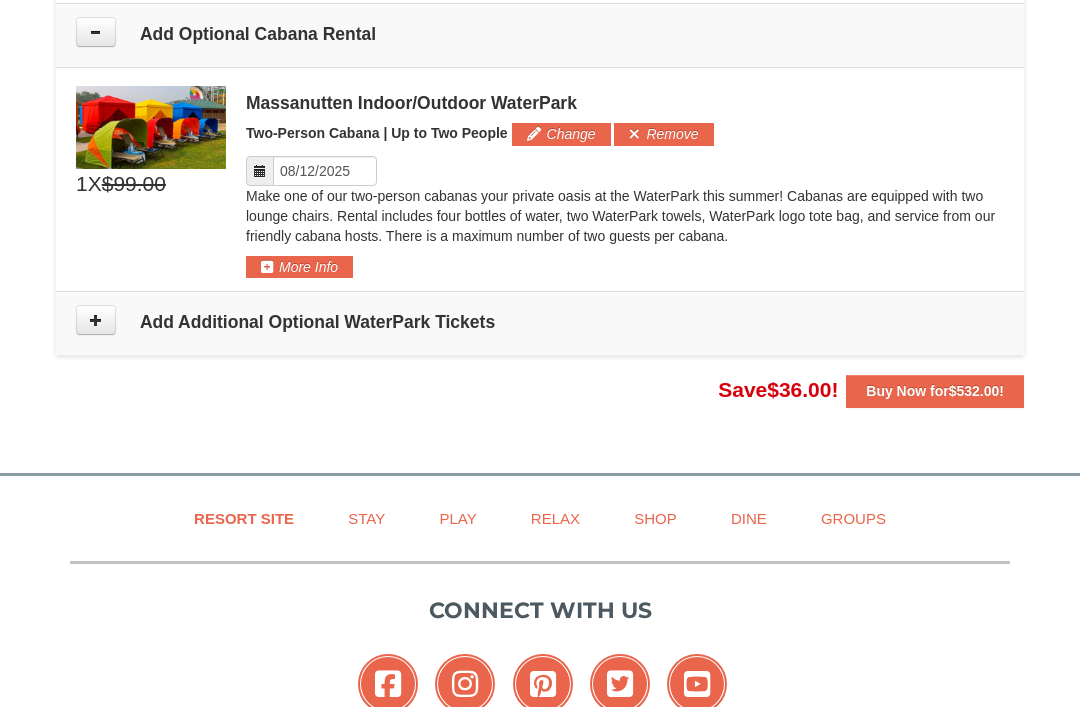 click at bounding box center [96, 320] 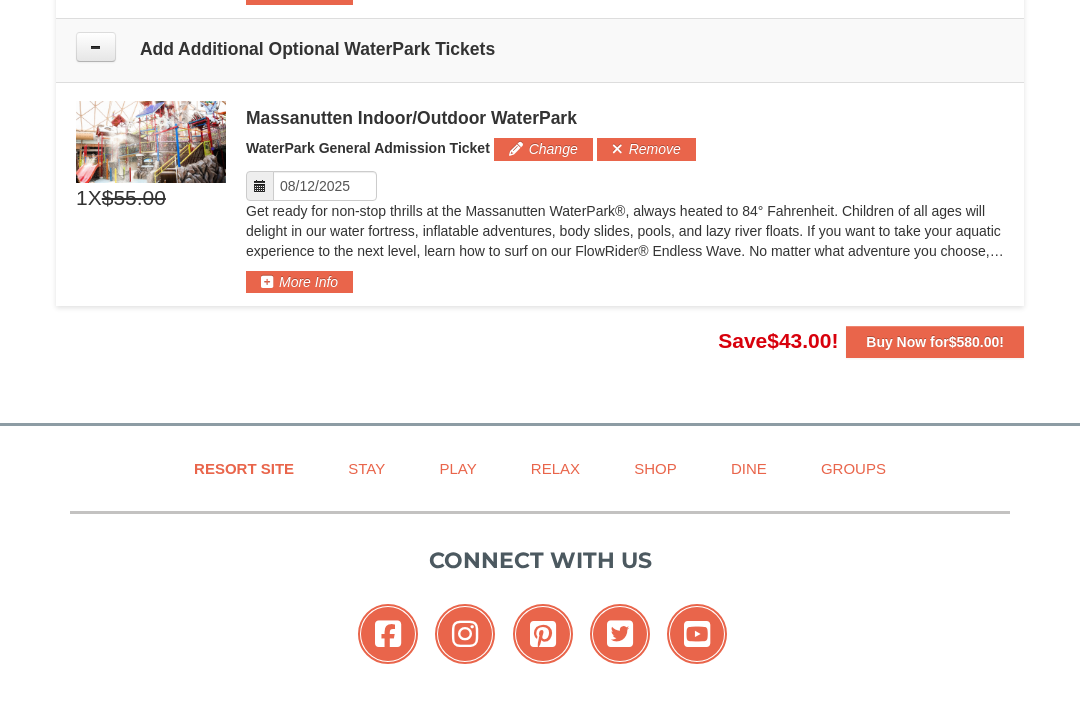scroll, scrollTop: 2166, scrollLeft: 0, axis: vertical 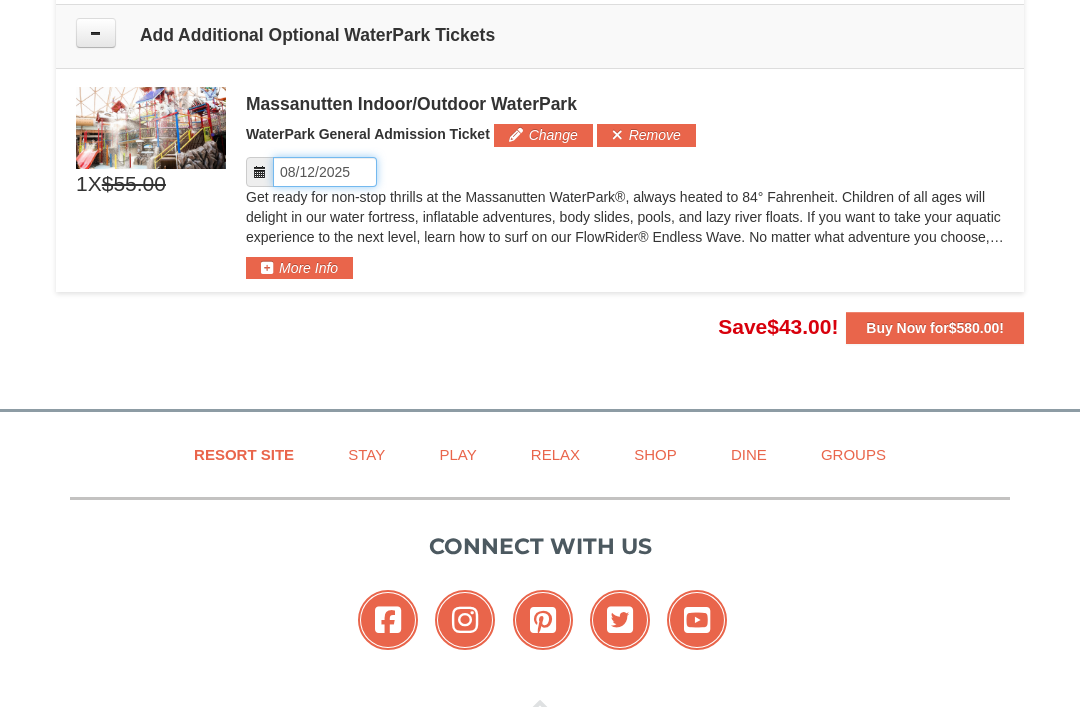 click on "Please format dates MM/DD/YYYY" at bounding box center (325, 172) 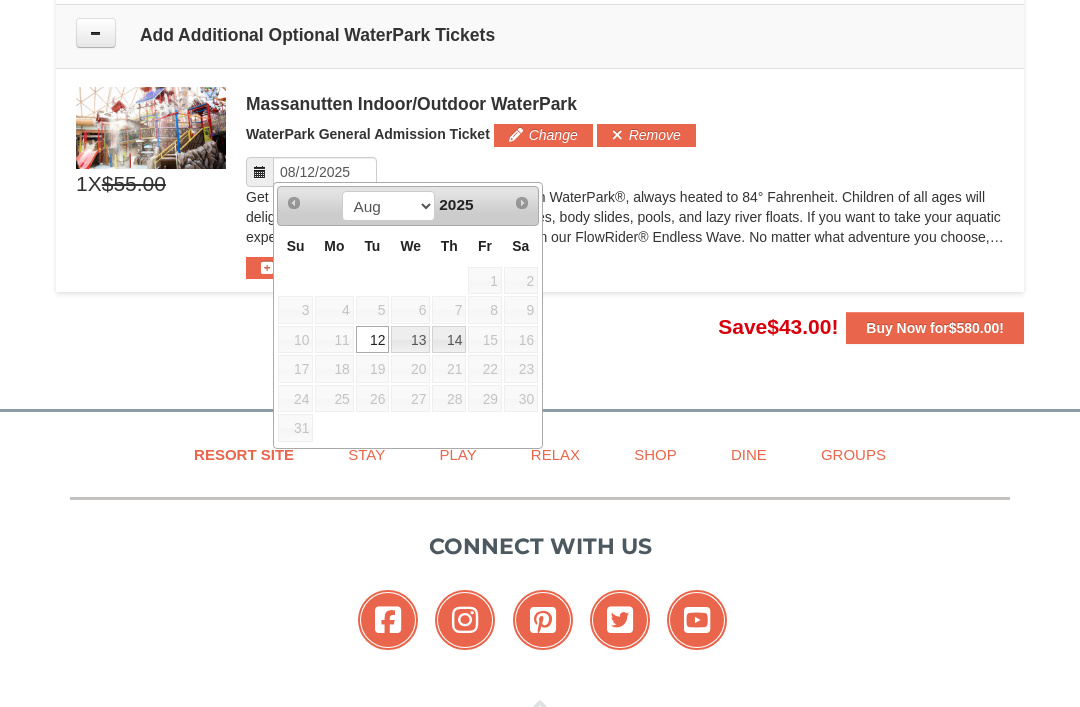 click on "13" at bounding box center (410, 340) 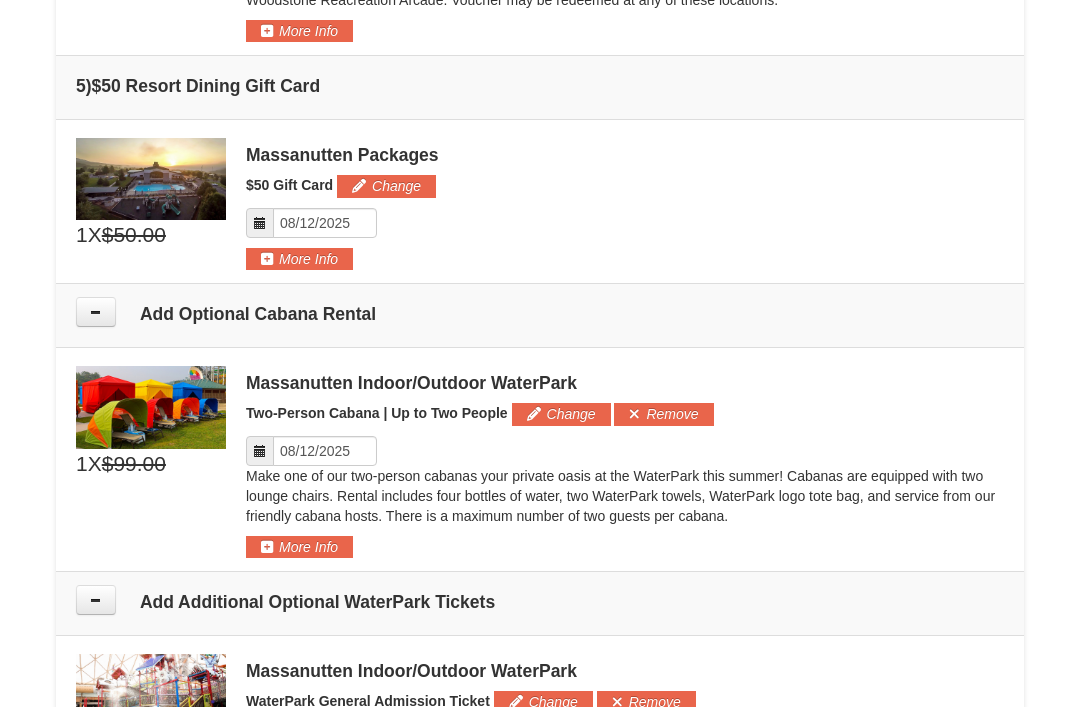 scroll, scrollTop: 1598, scrollLeft: 0, axis: vertical 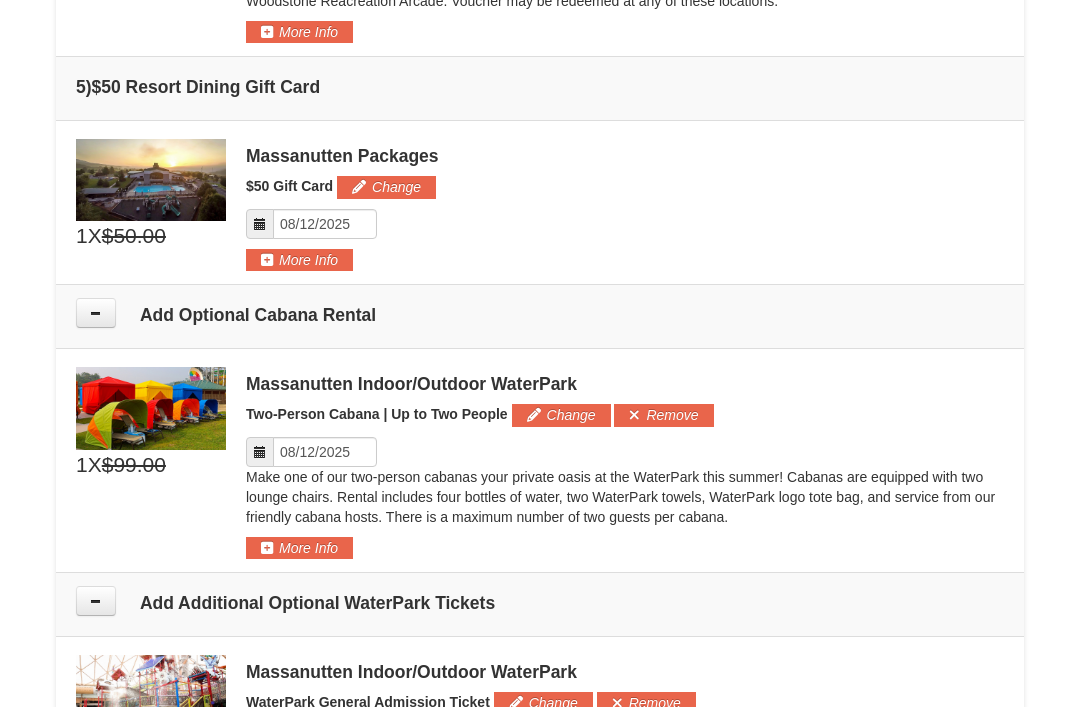 click at bounding box center [96, 313] 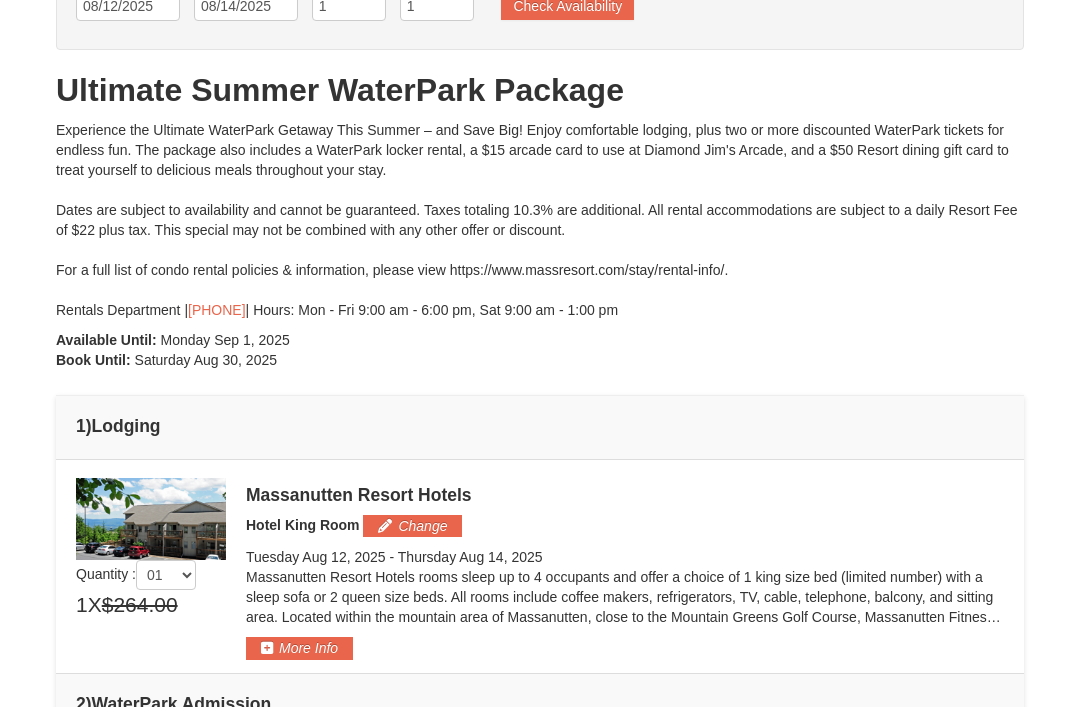 scroll, scrollTop: 0, scrollLeft: 0, axis: both 